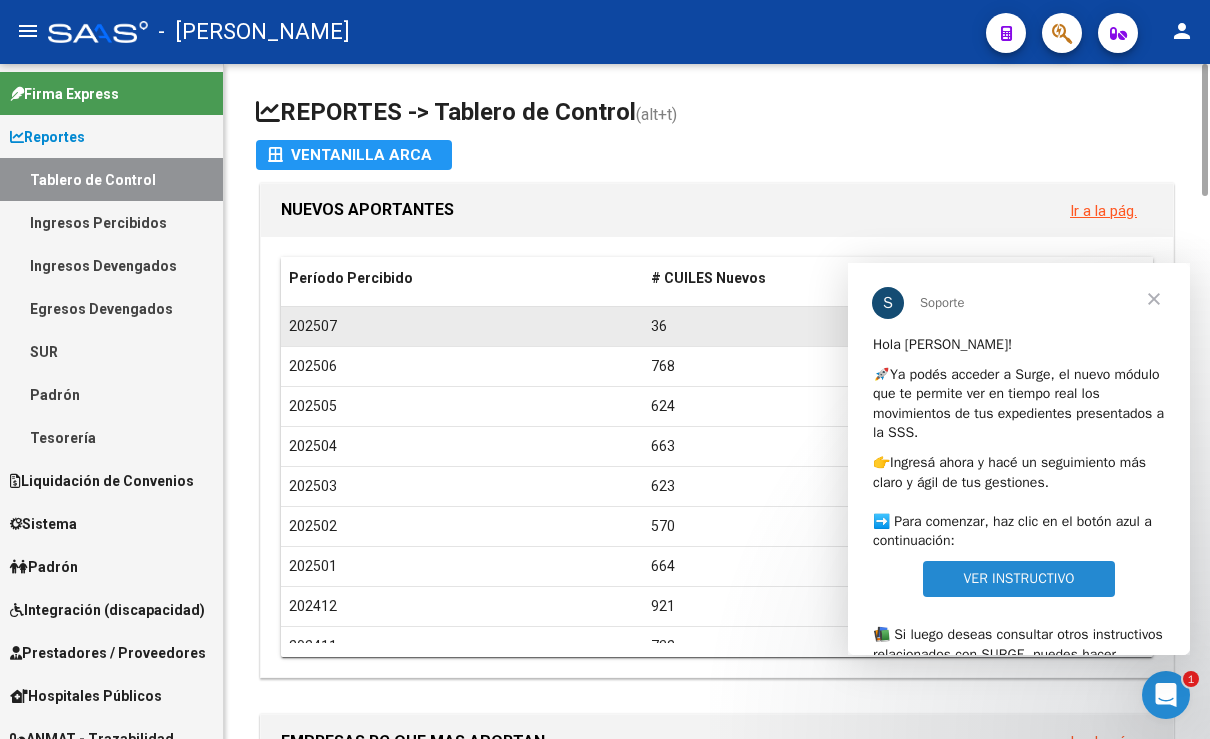 scroll, scrollTop: 0, scrollLeft: 0, axis: both 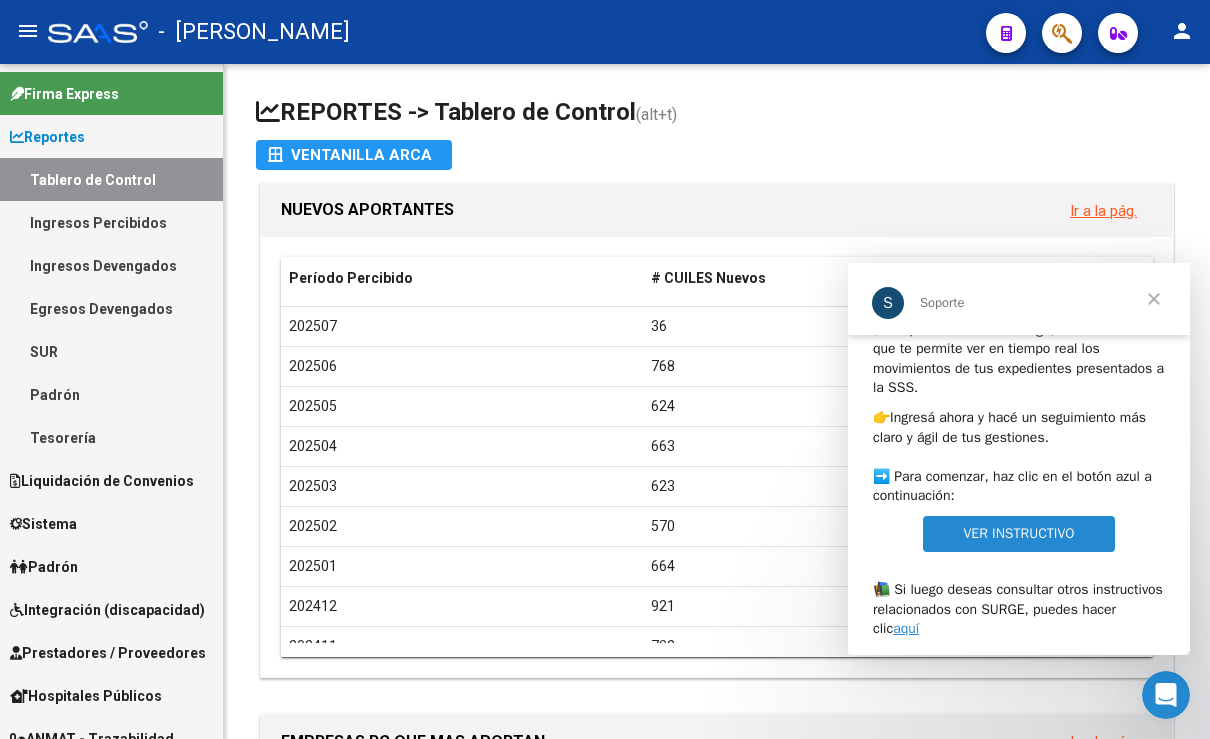 click on "VER INSTRUCTIVO" at bounding box center [1018, 533] 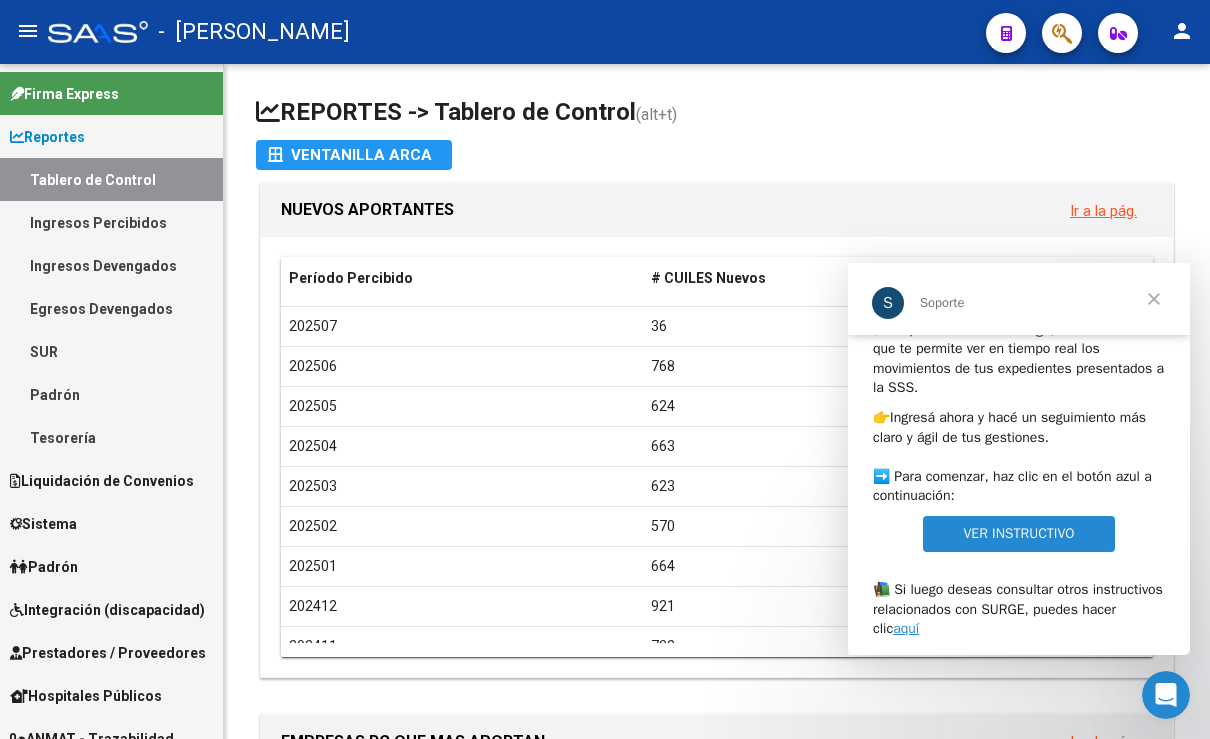 click at bounding box center [1154, 299] 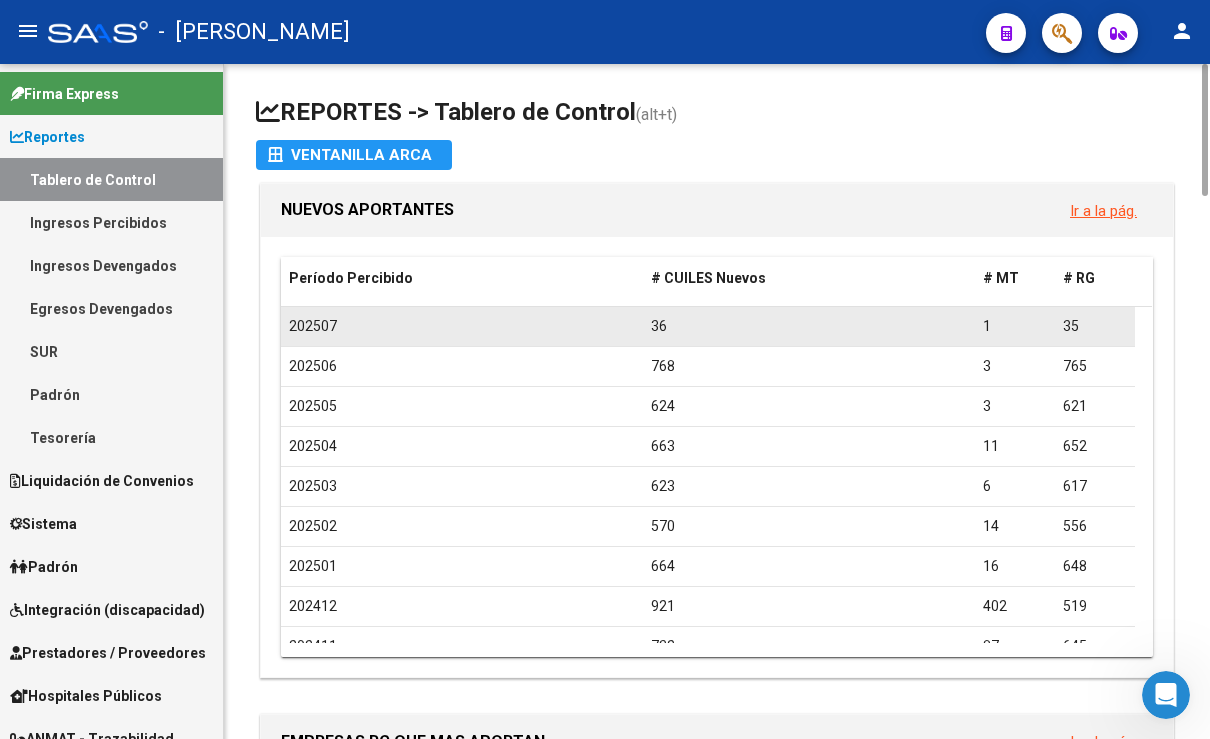 click on "202507" 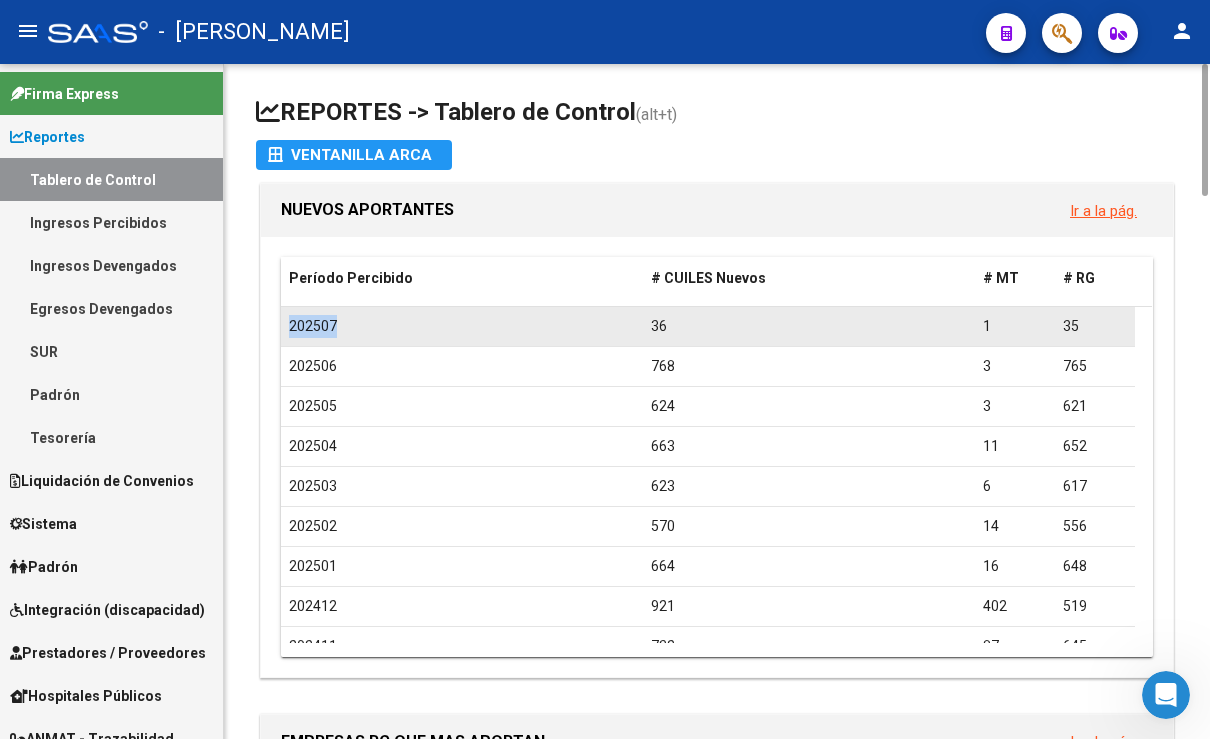 click on "202507" 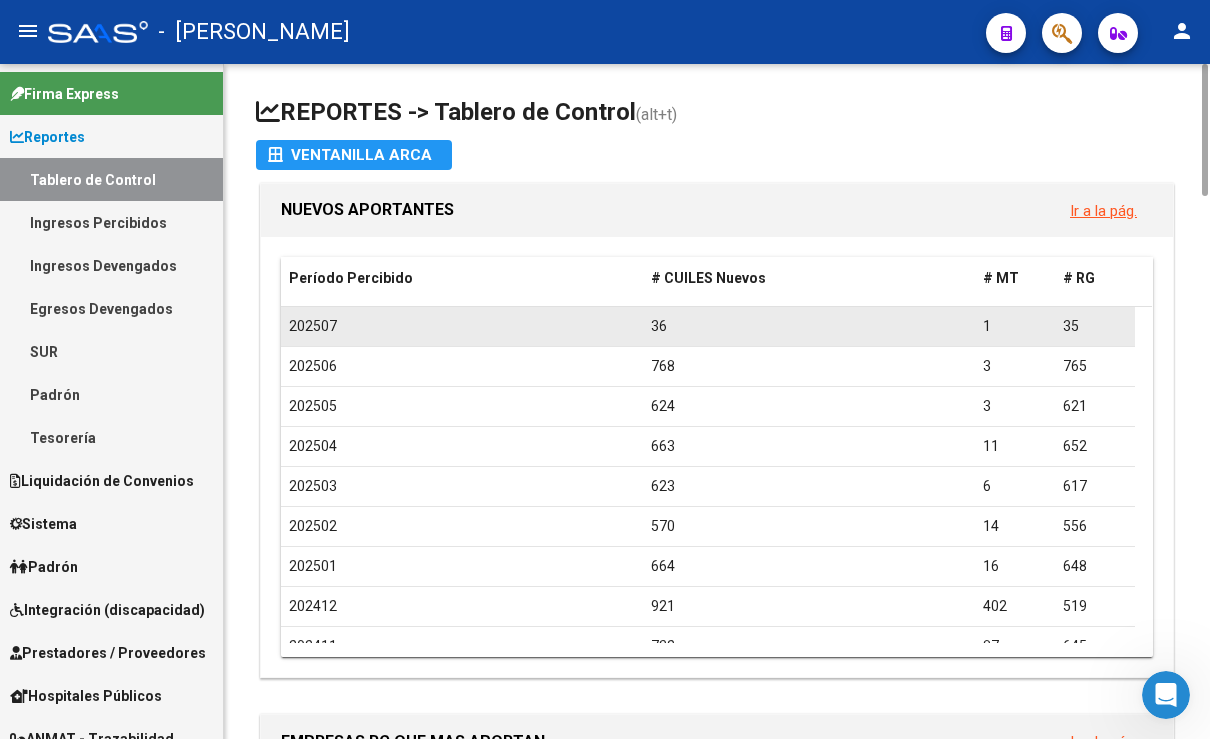 click on "36" 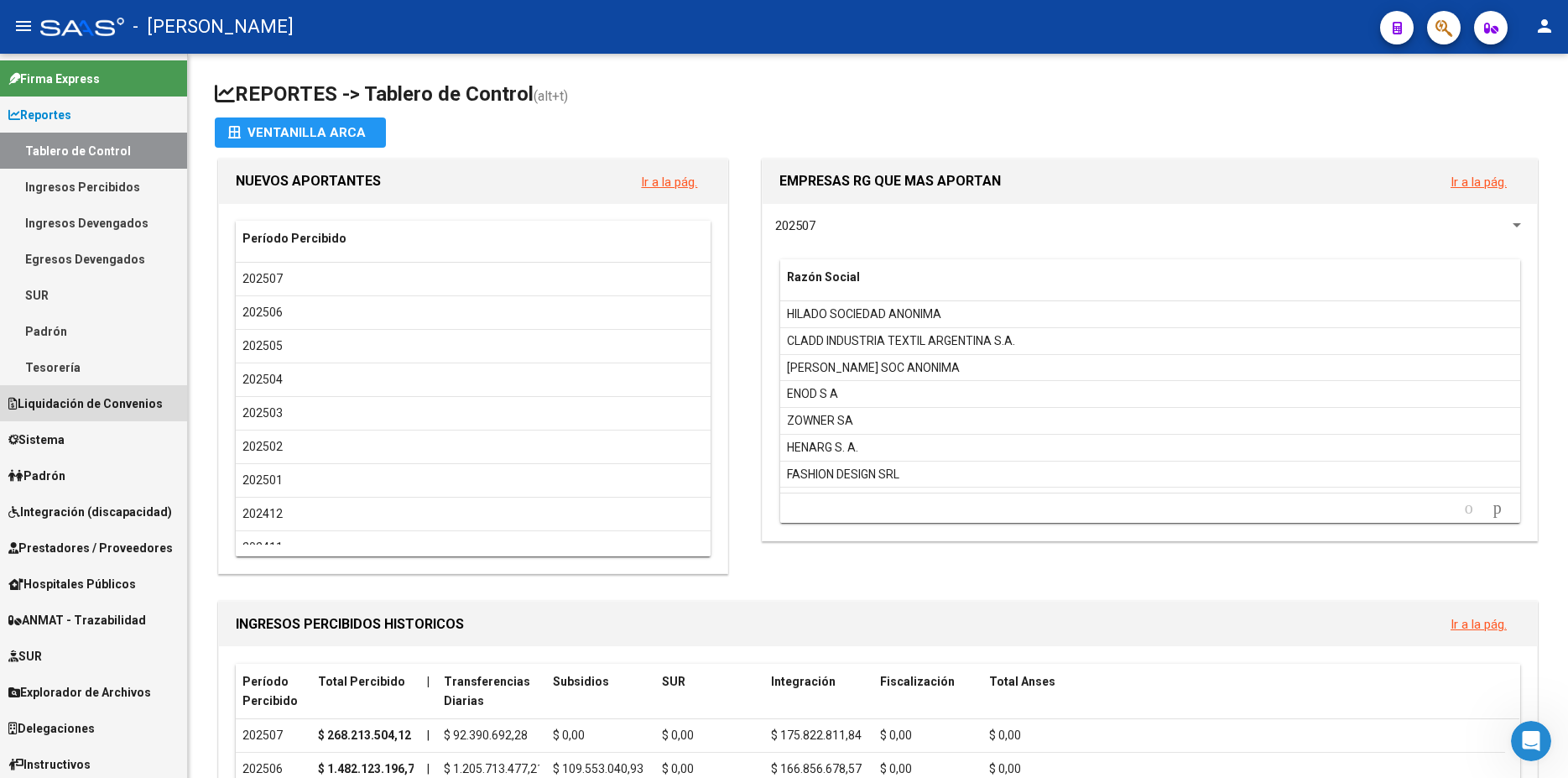 click on "Liquidación de Convenios" at bounding box center [86, 404] 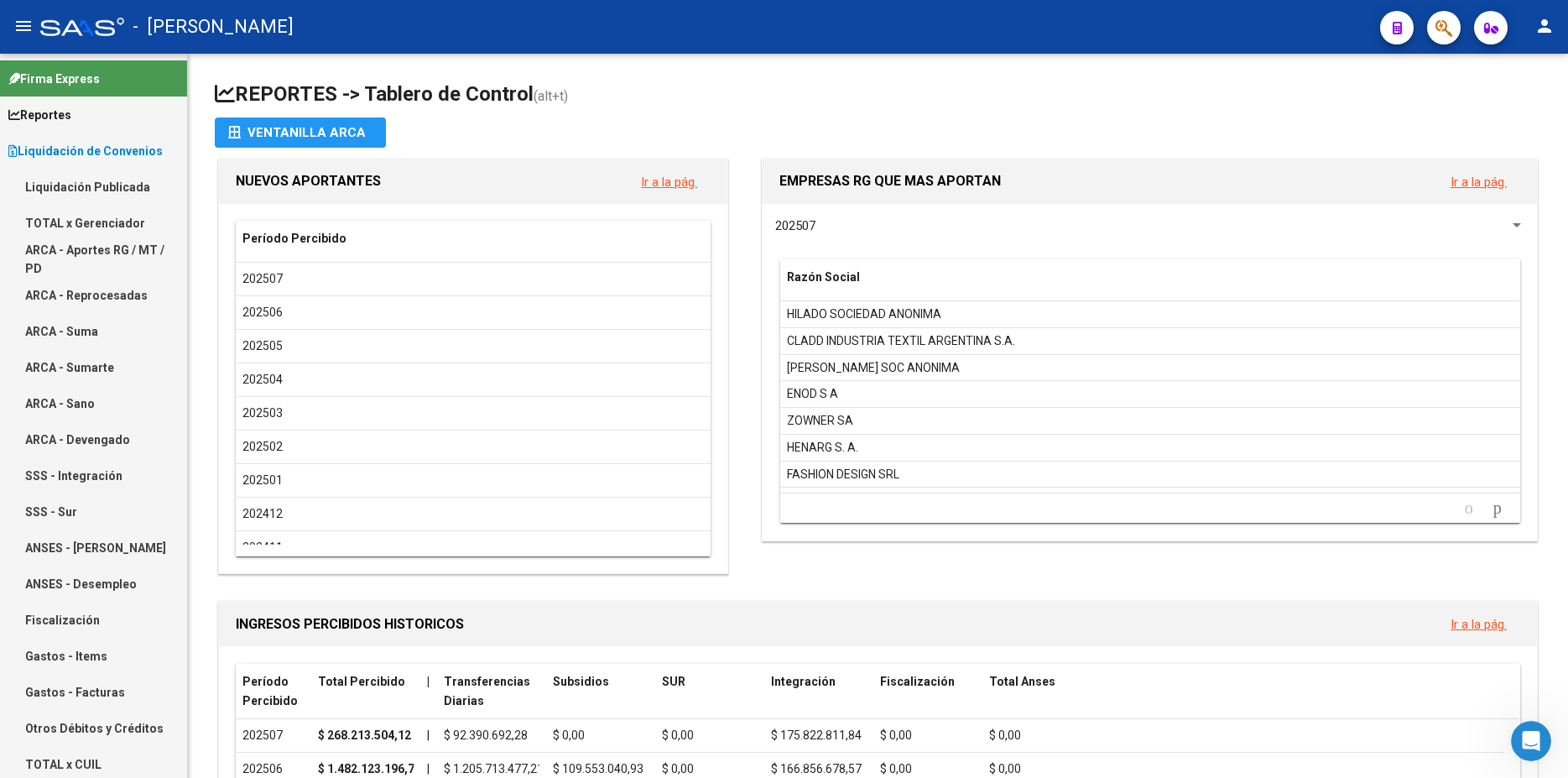 click on "TOTAL x Gerenciador" at bounding box center (93, 222) 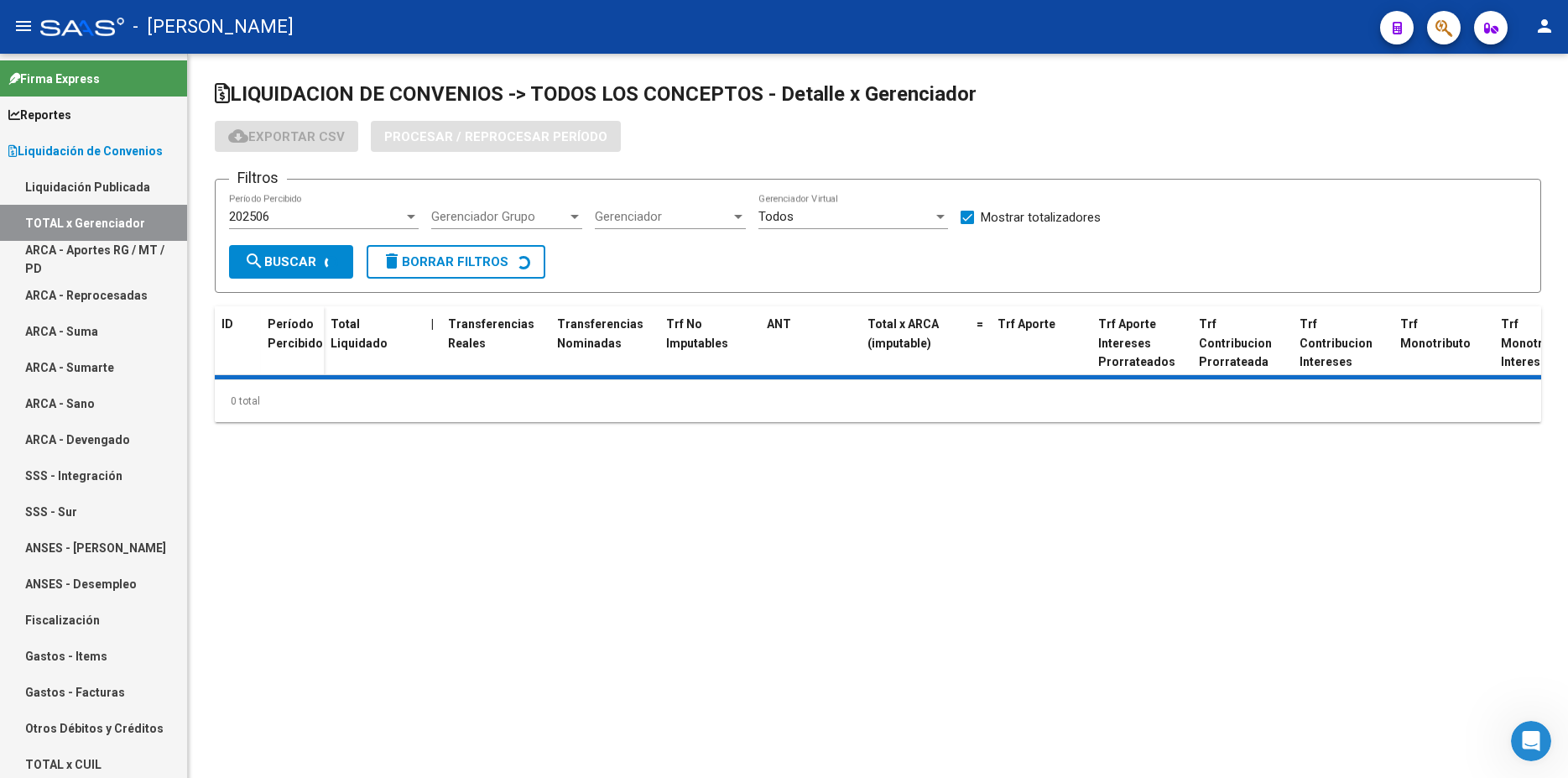 checkbox on "true" 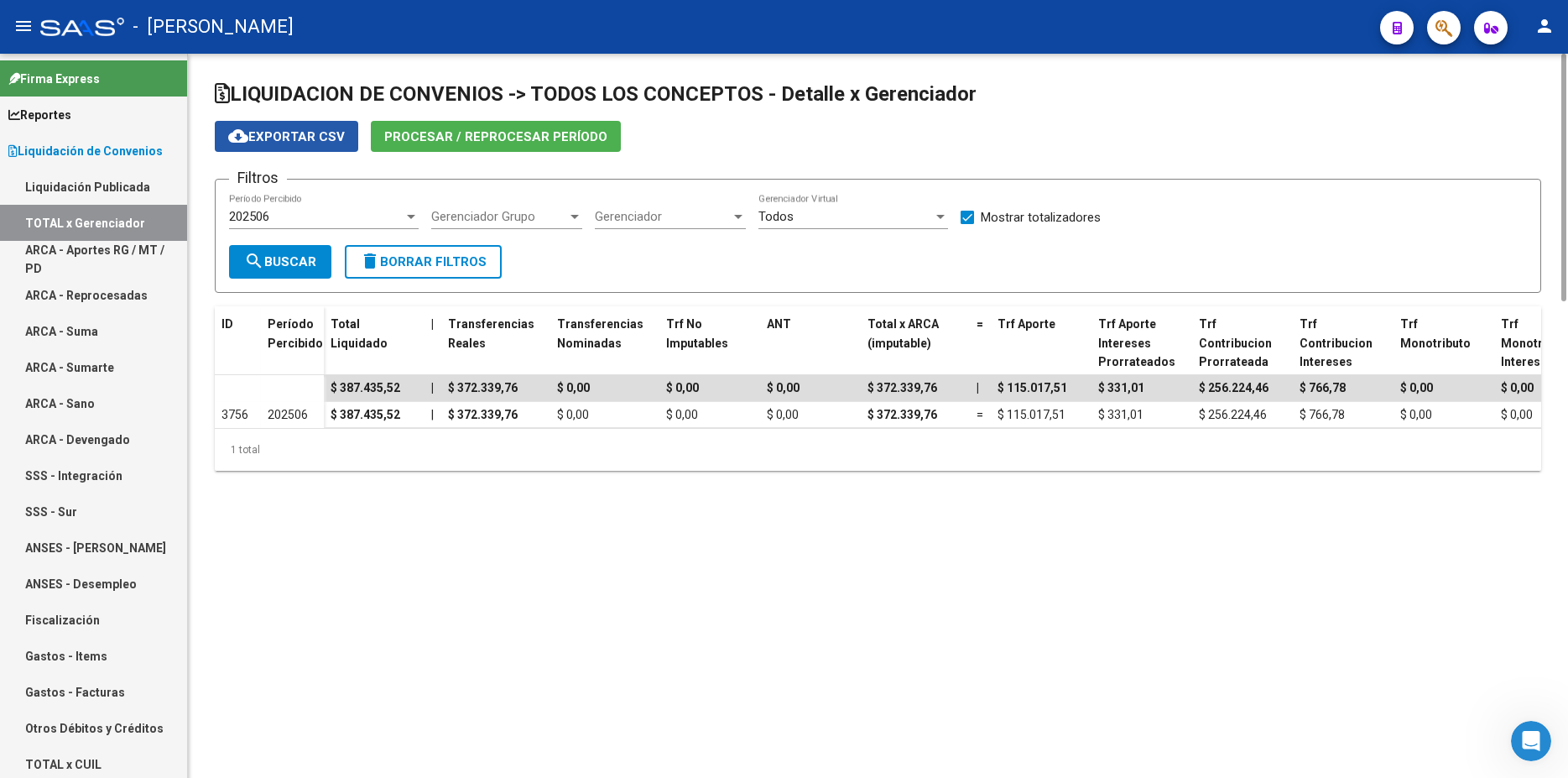 click on "cloud_download  Exportar CSV" 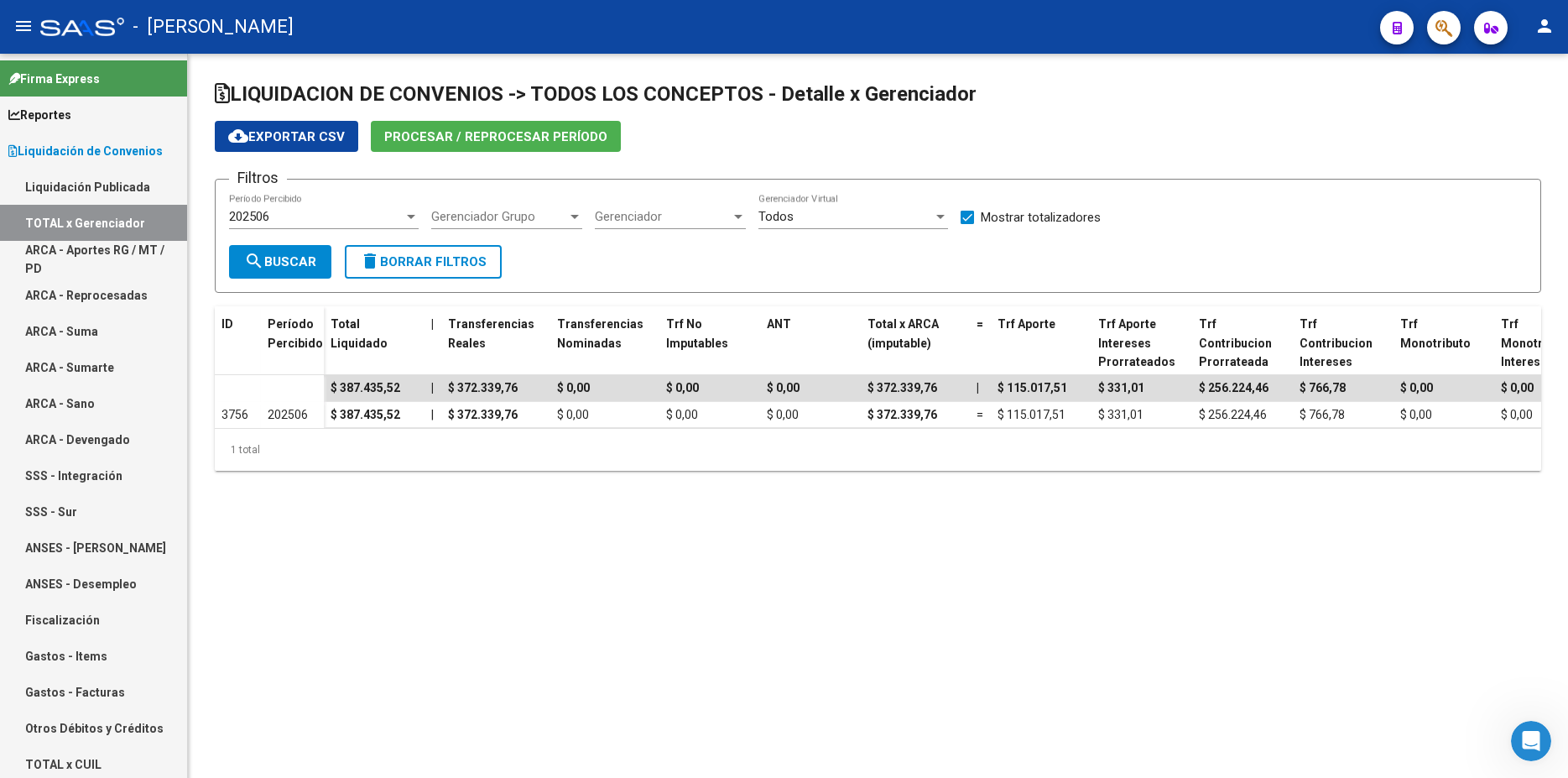 click on "ARCA - Aportes RG / MT / PD" at bounding box center (93, 258) 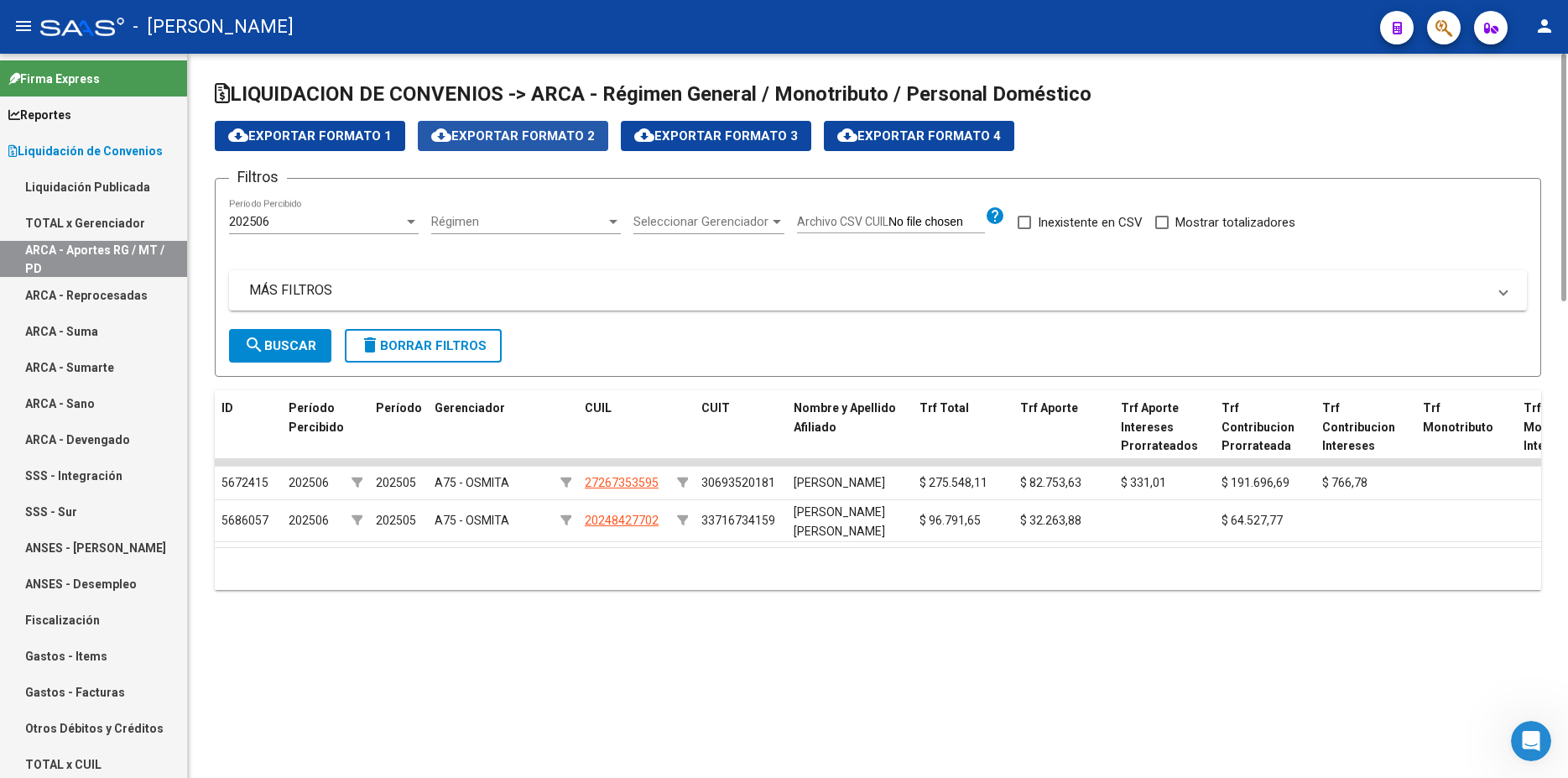 click on "cloud_download  Exportar Formato 2" 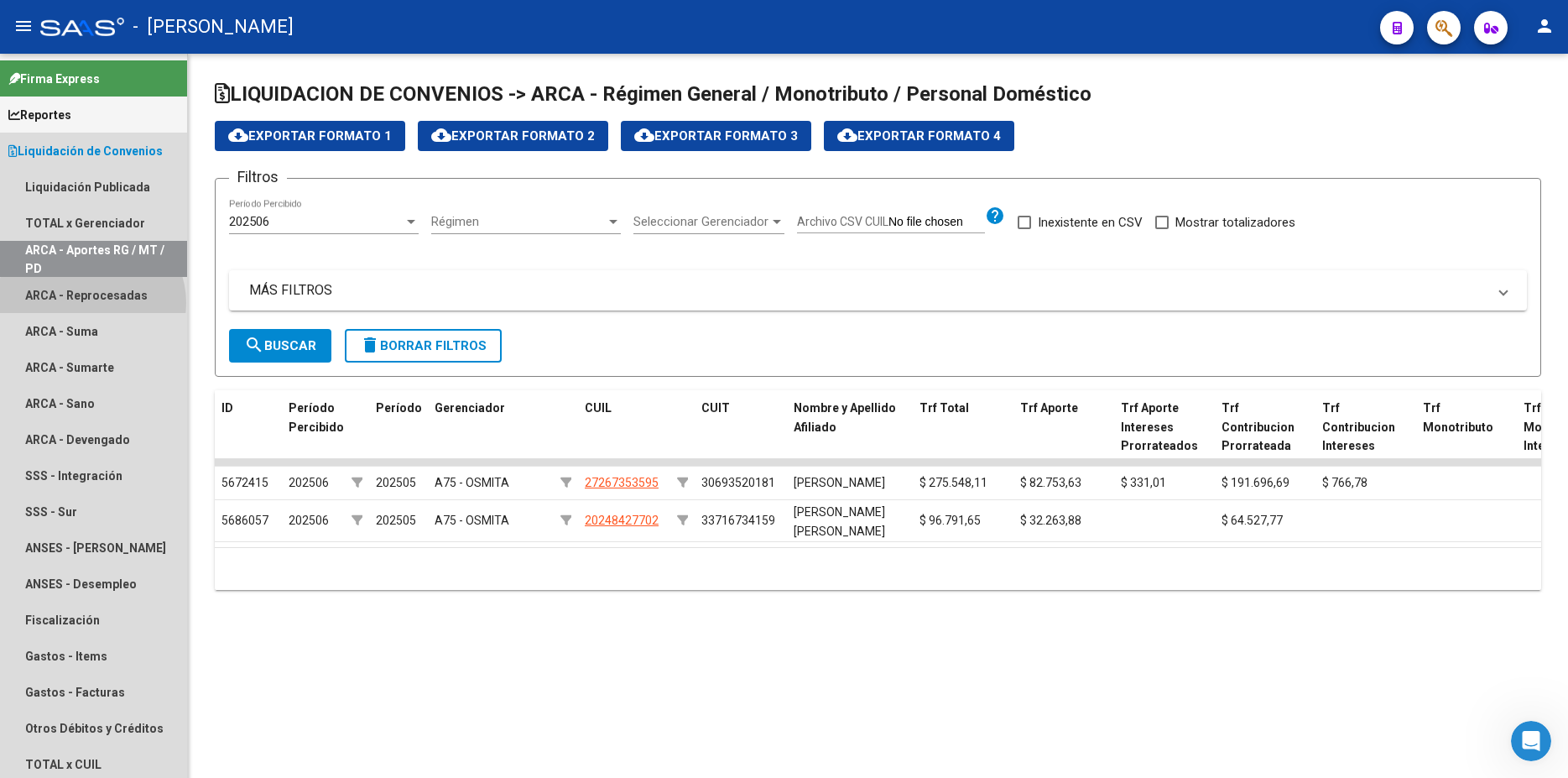 click on "ARCA - Reprocesadas" at bounding box center [93, 295] 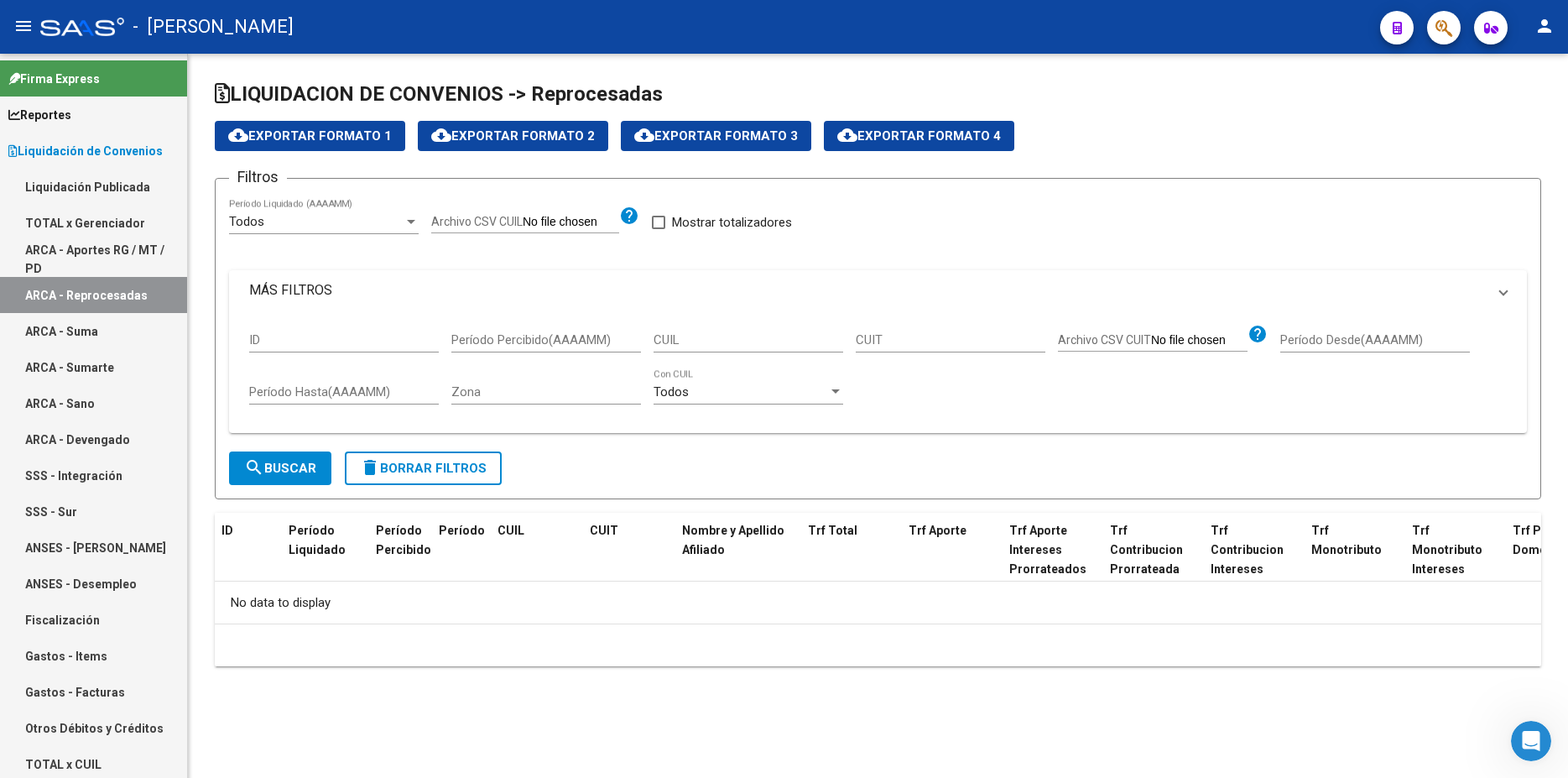 checkbox on "true" 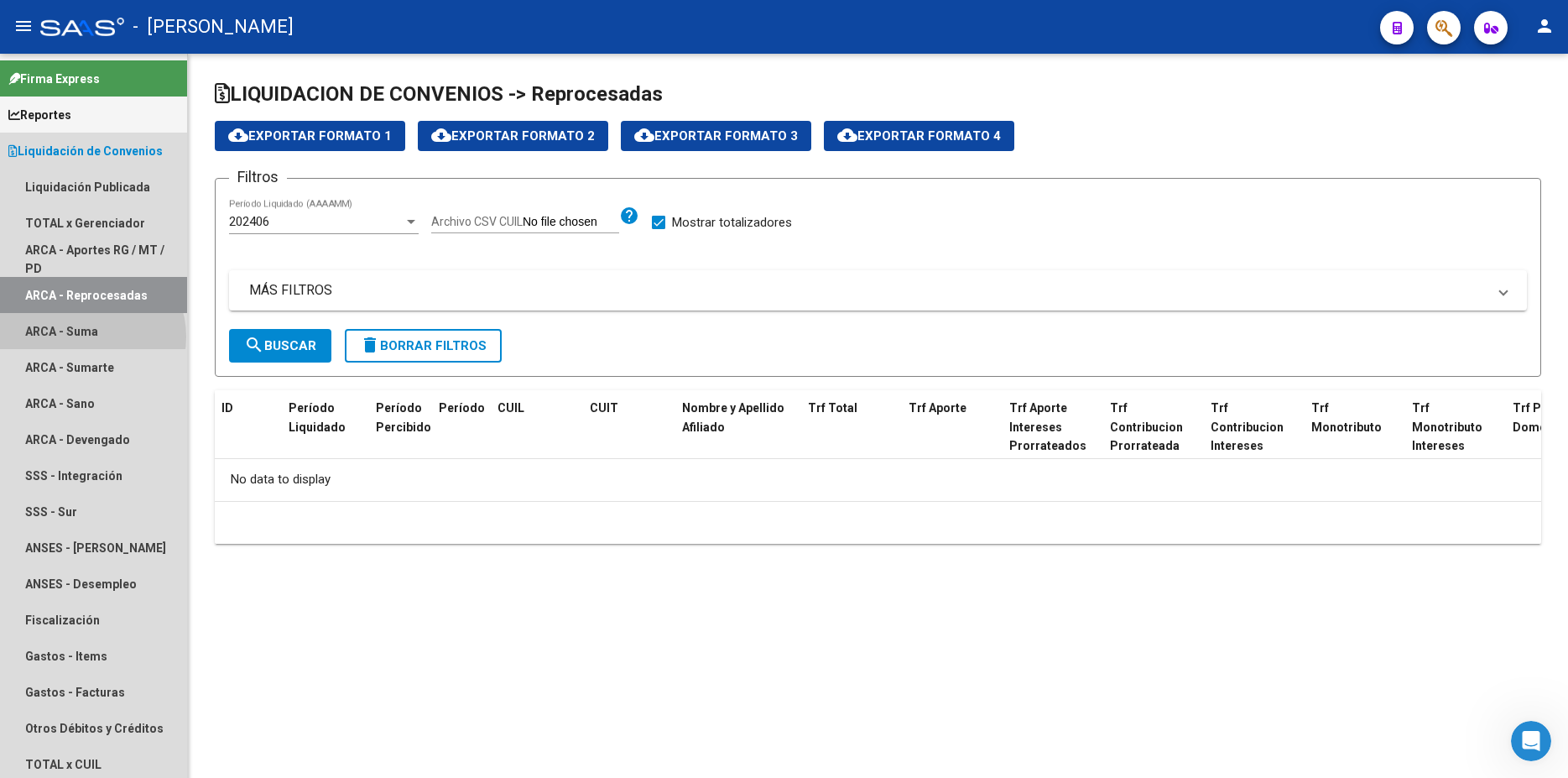 click on "ARCA - Suma" at bounding box center (93, 331) 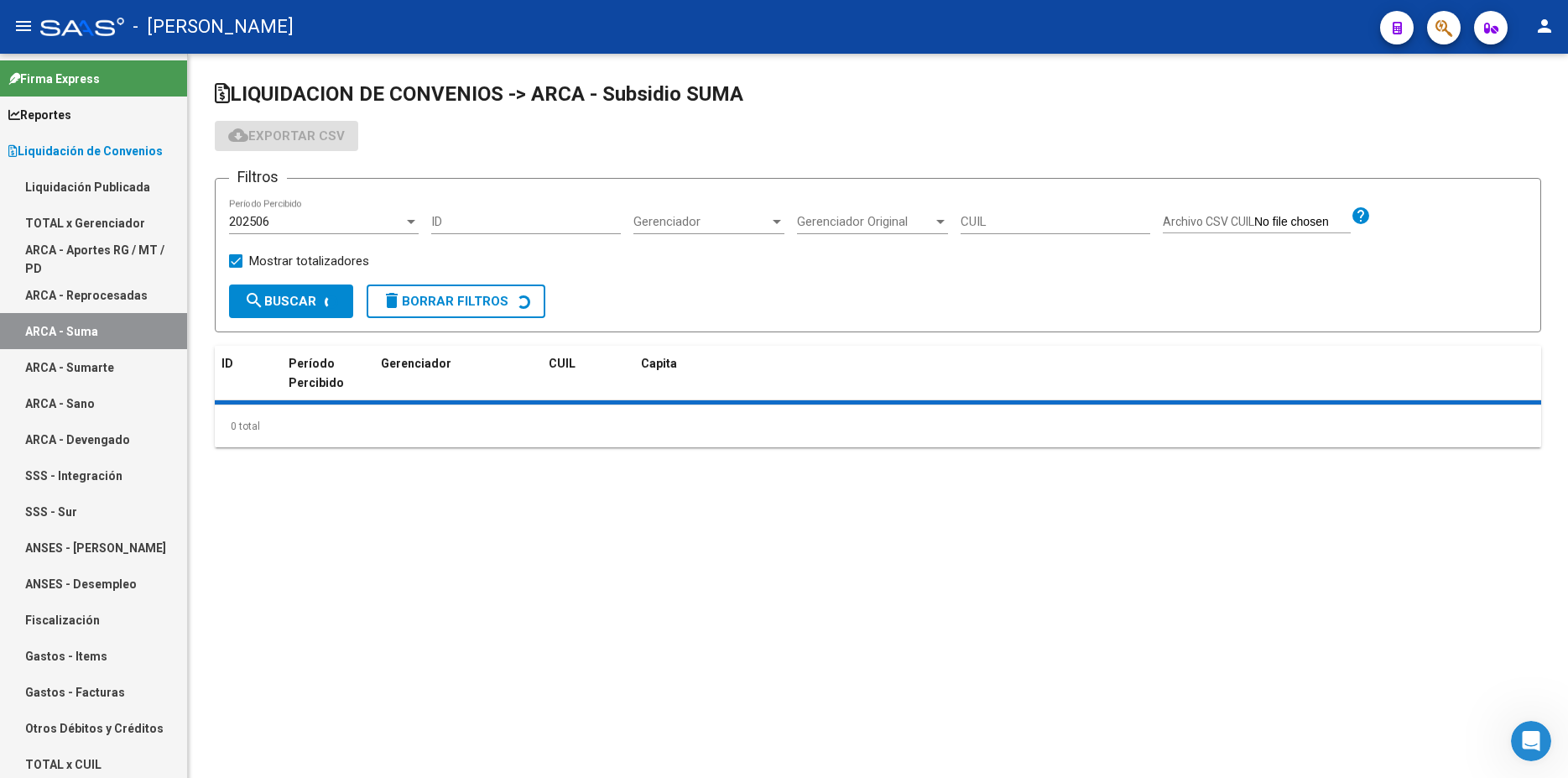 checkbox on "true" 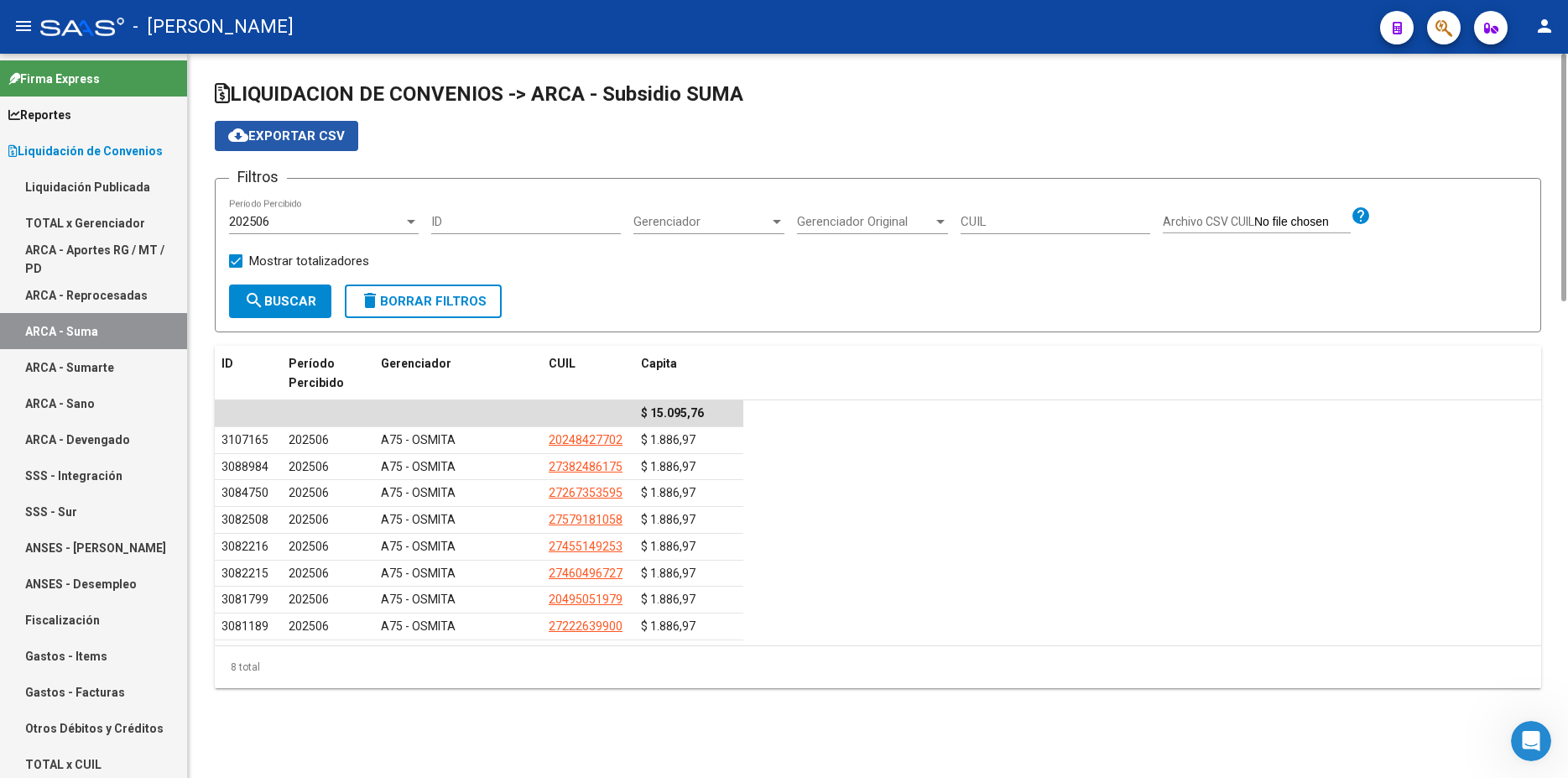 click on "cloud_download  Exportar CSV" 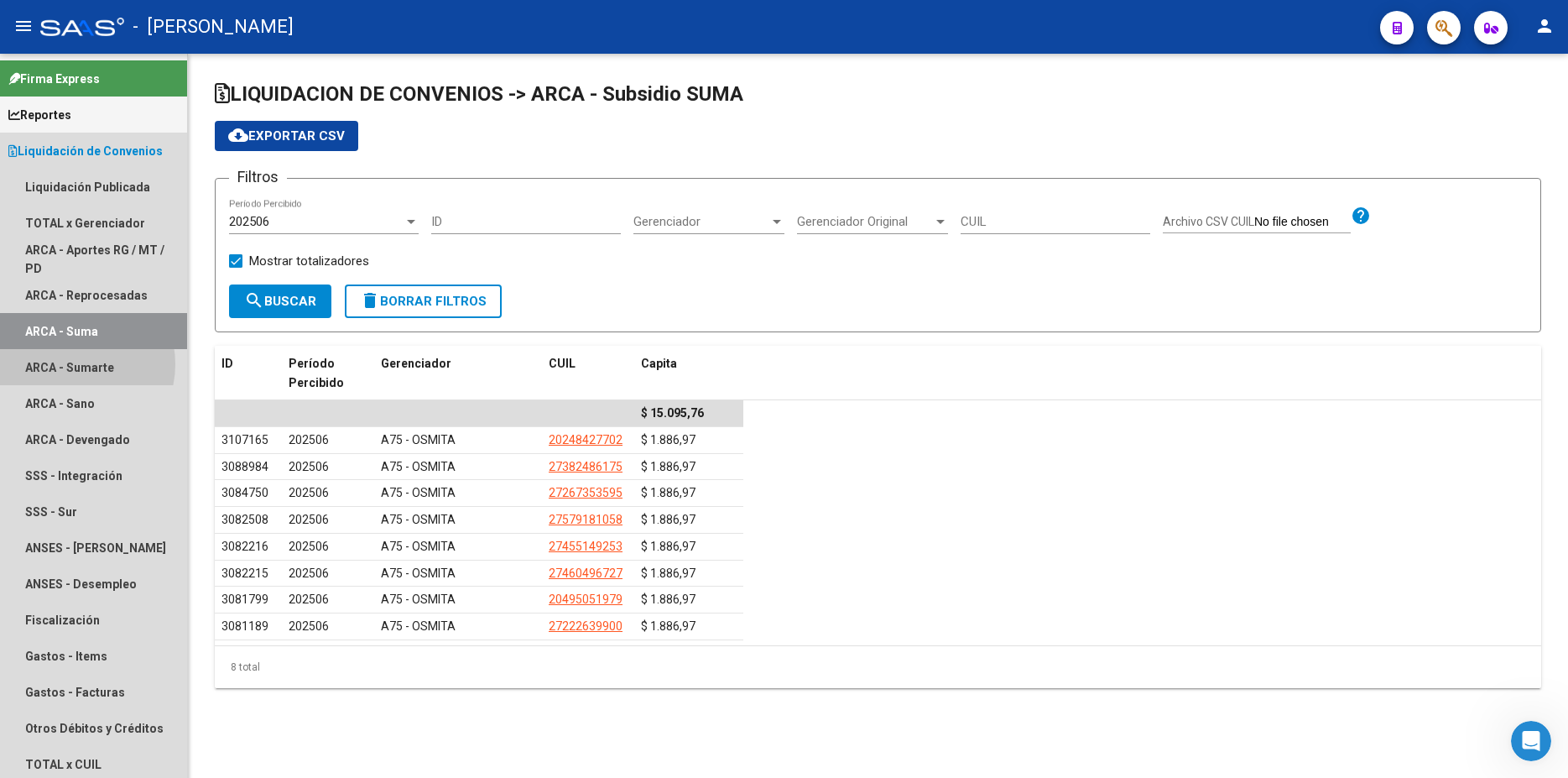 click on "ARCA - Sumarte" at bounding box center (93, 367) 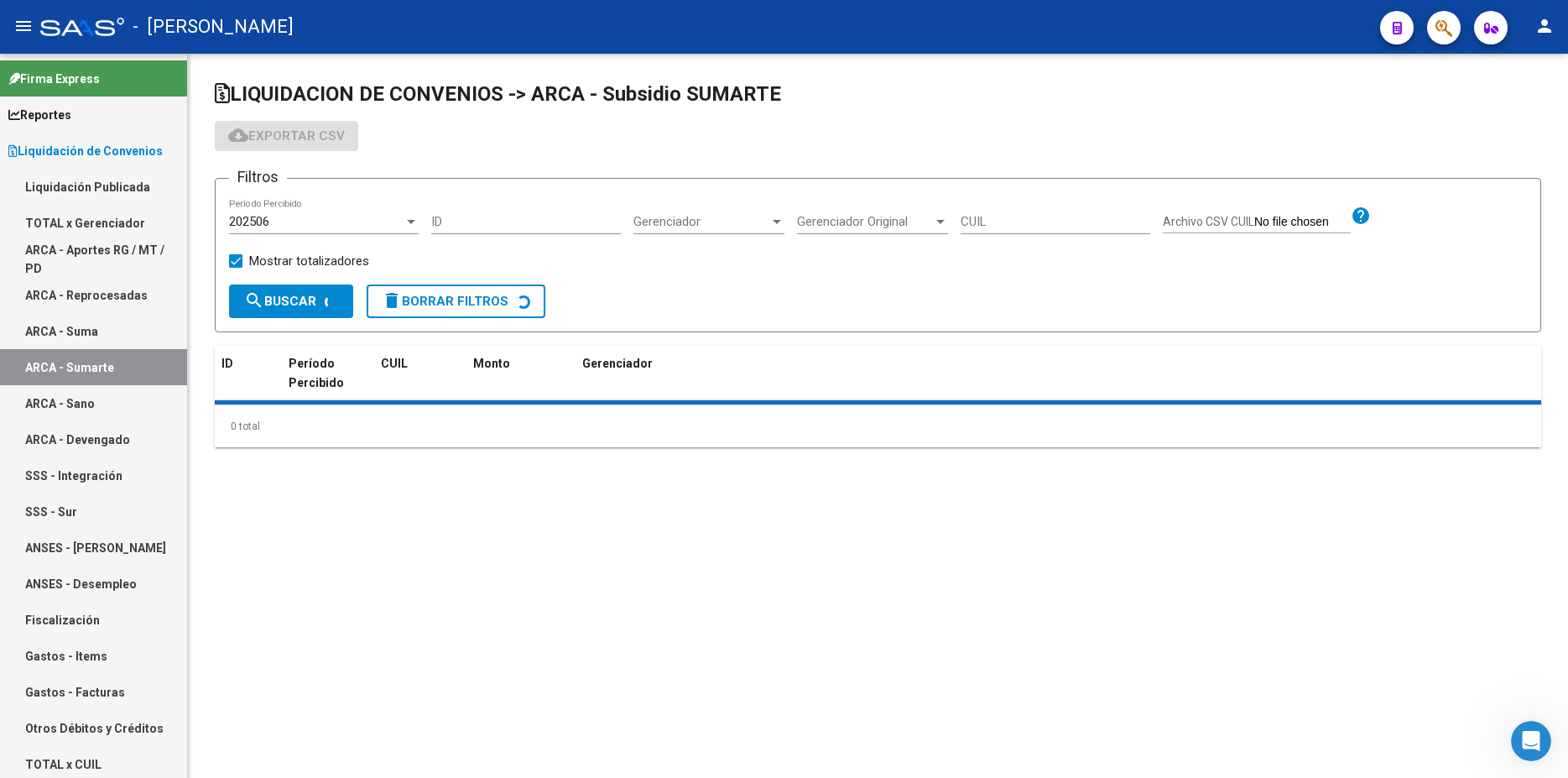 checkbox on "true" 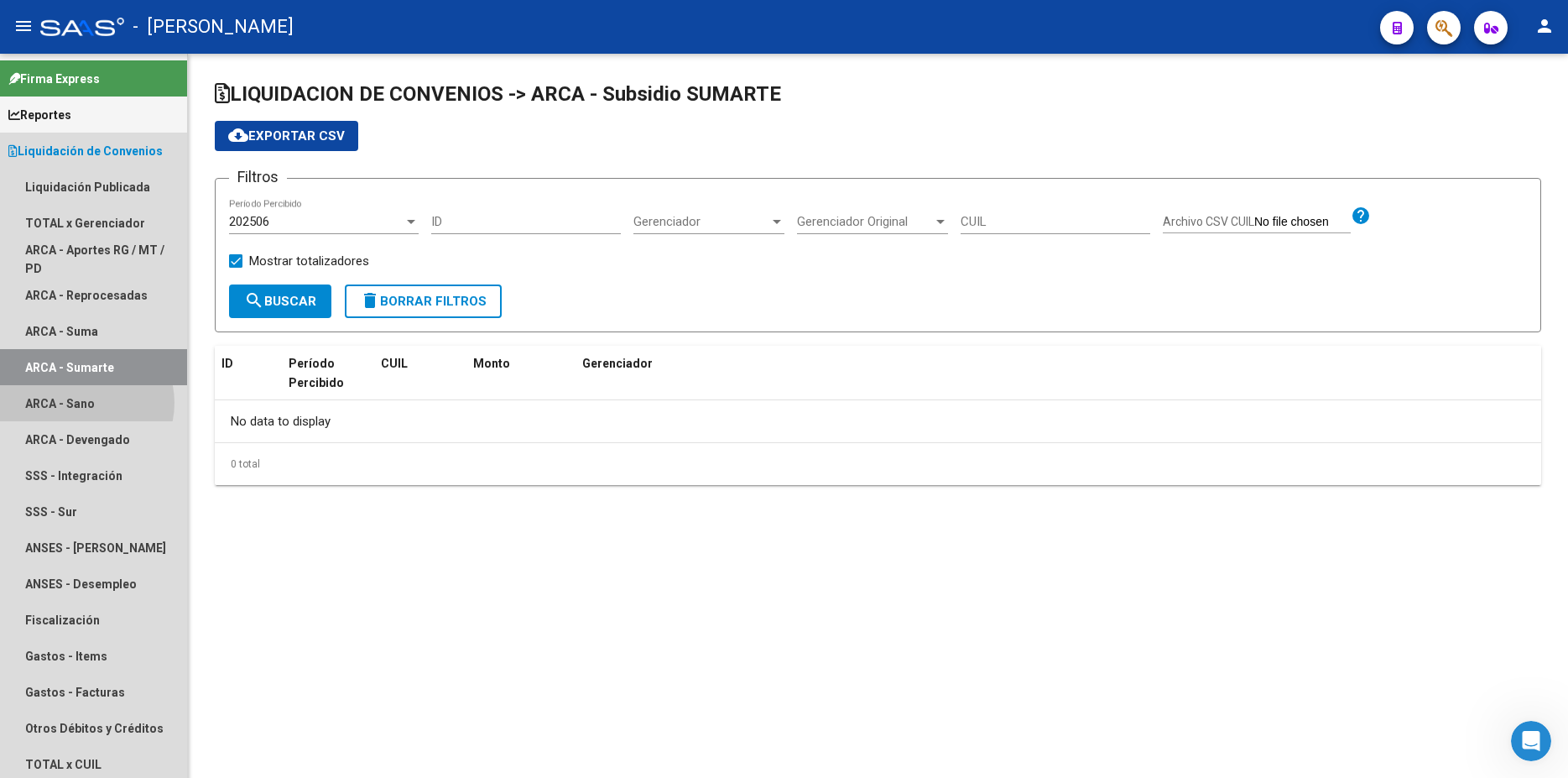 click on "ARCA - Sano" at bounding box center [93, 403] 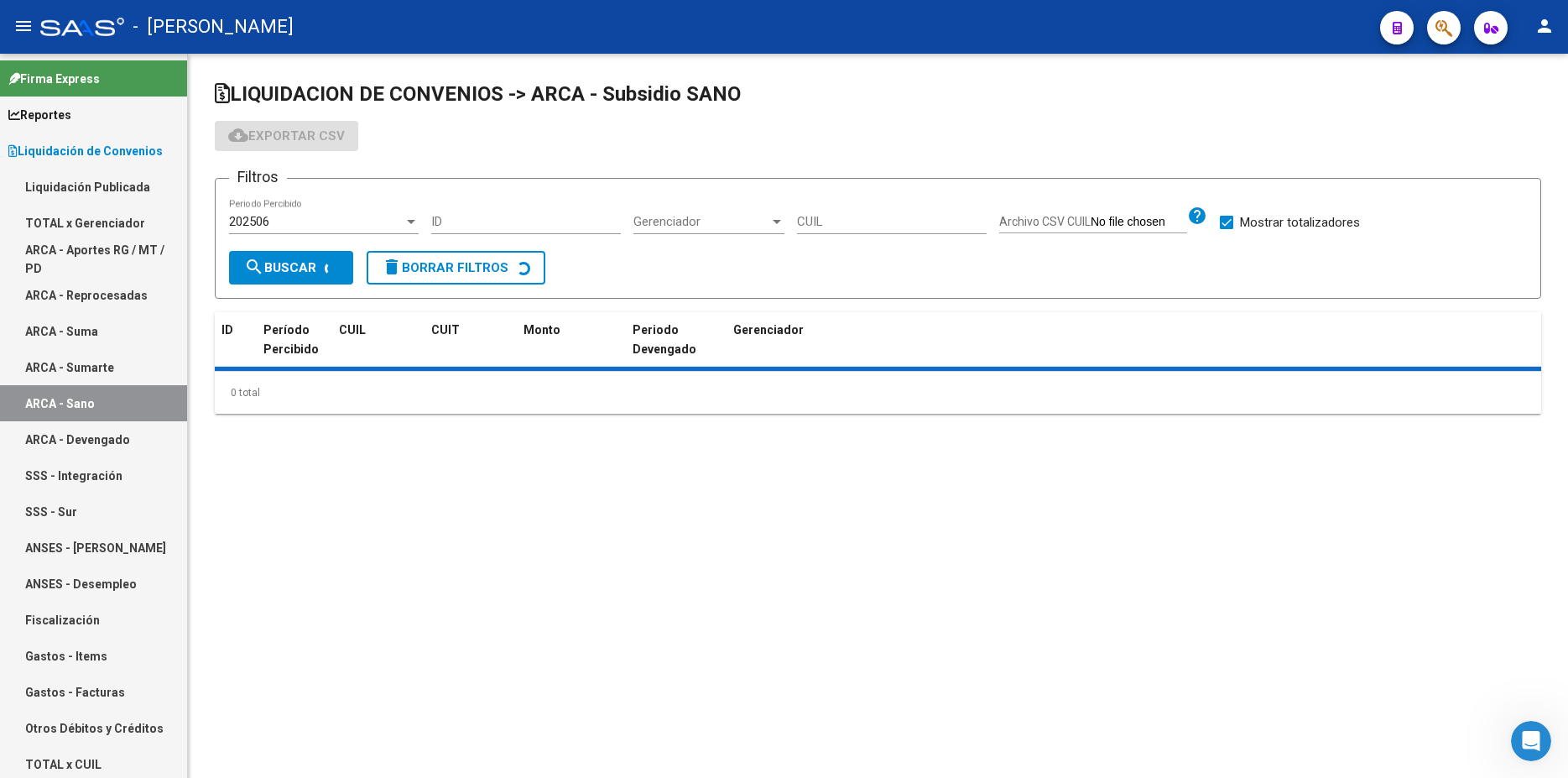 checkbox on "true" 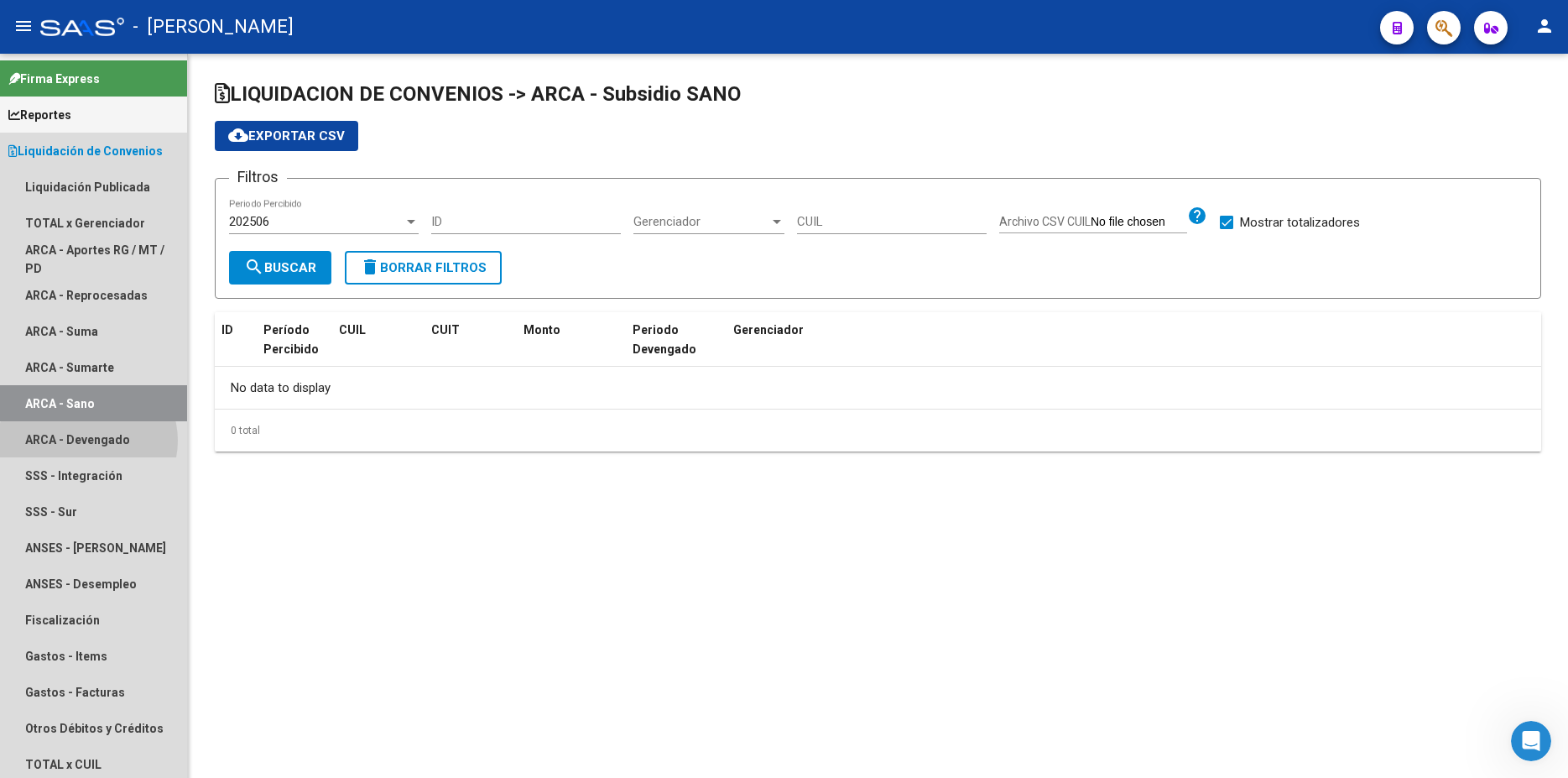 click on "ARCA - Devengado" at bounding box center [93, 439] 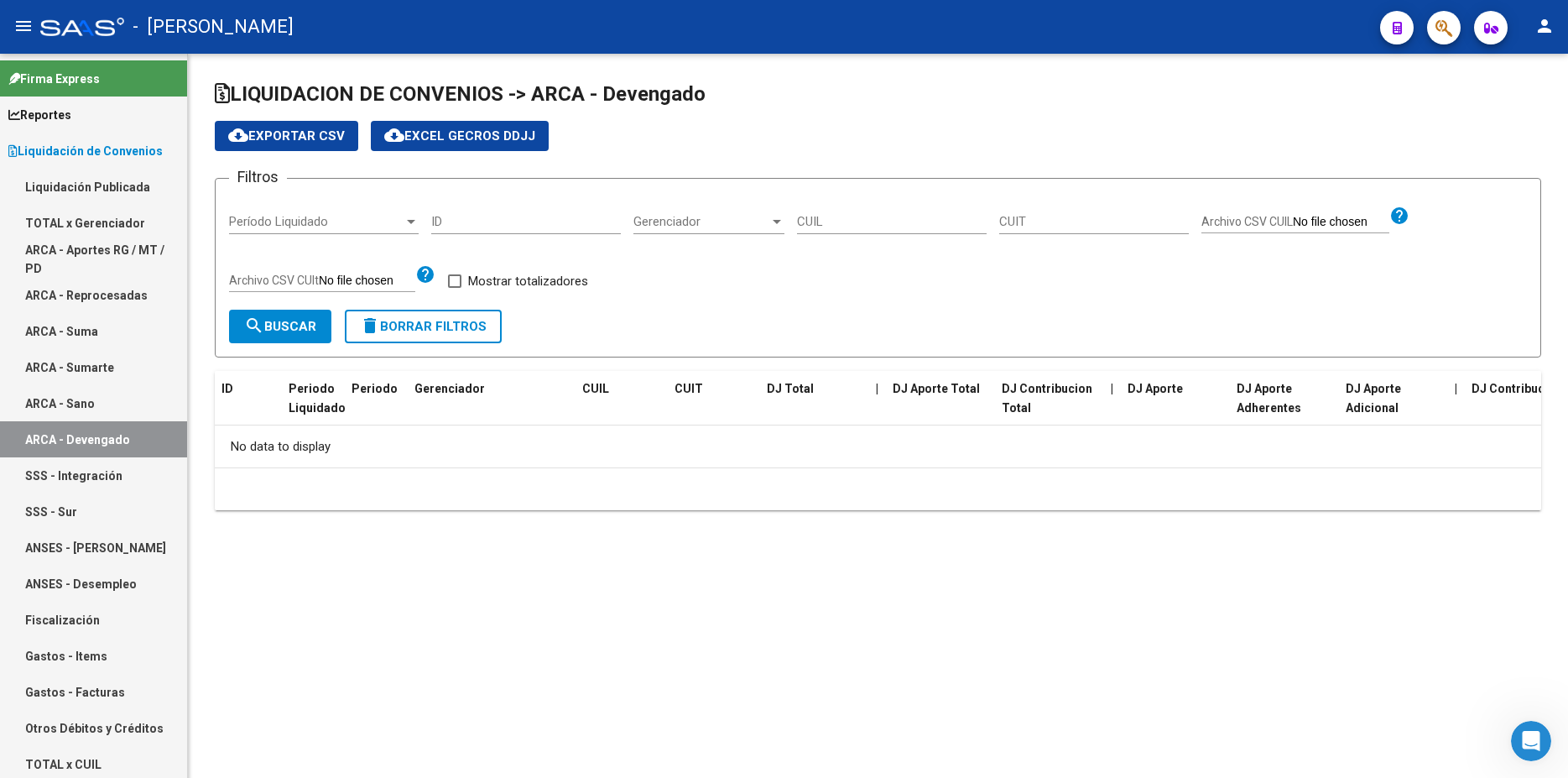 click on "SSS - Integración" at bounding box center [93, 475] 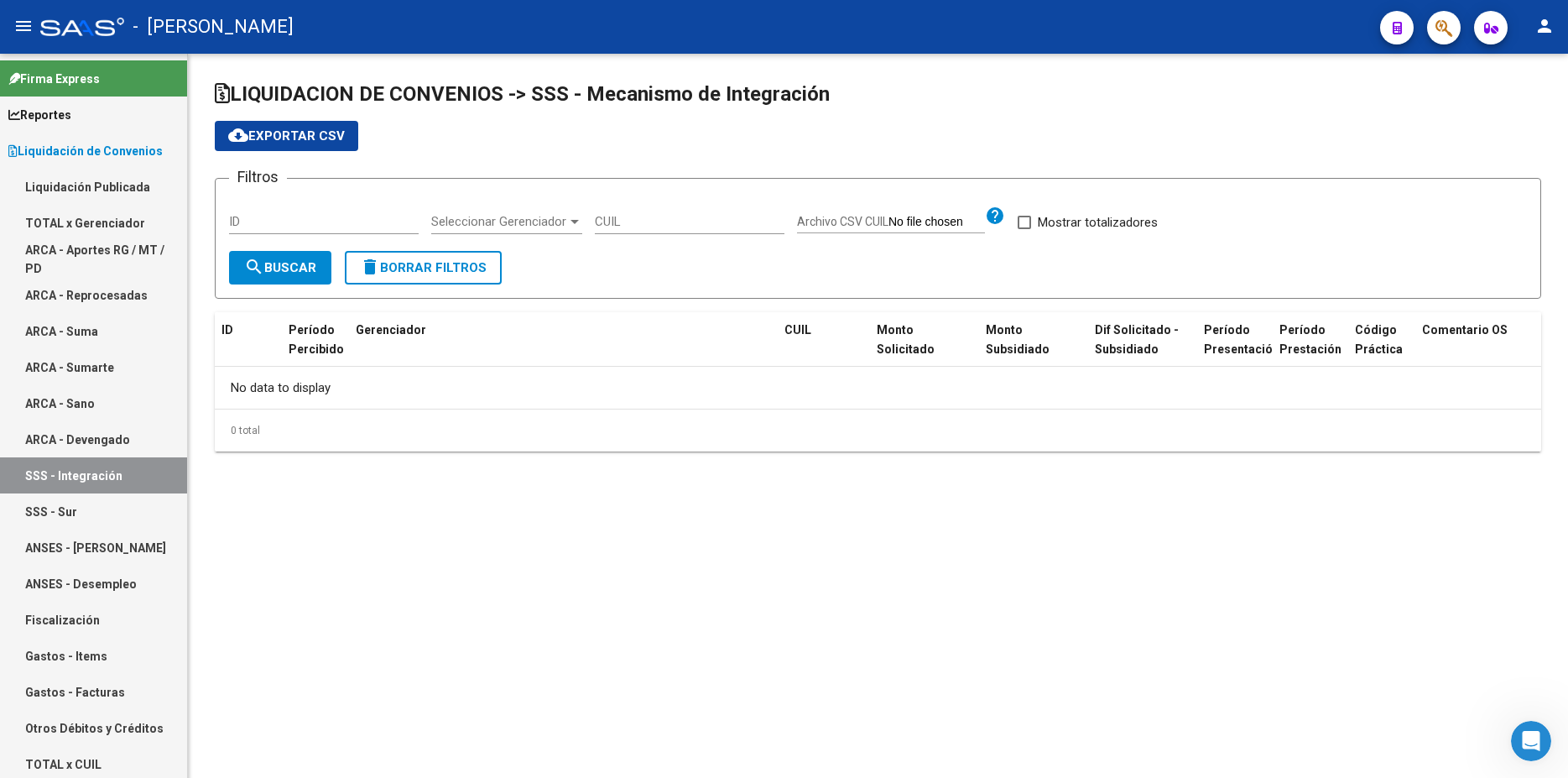 checkbox on "true" 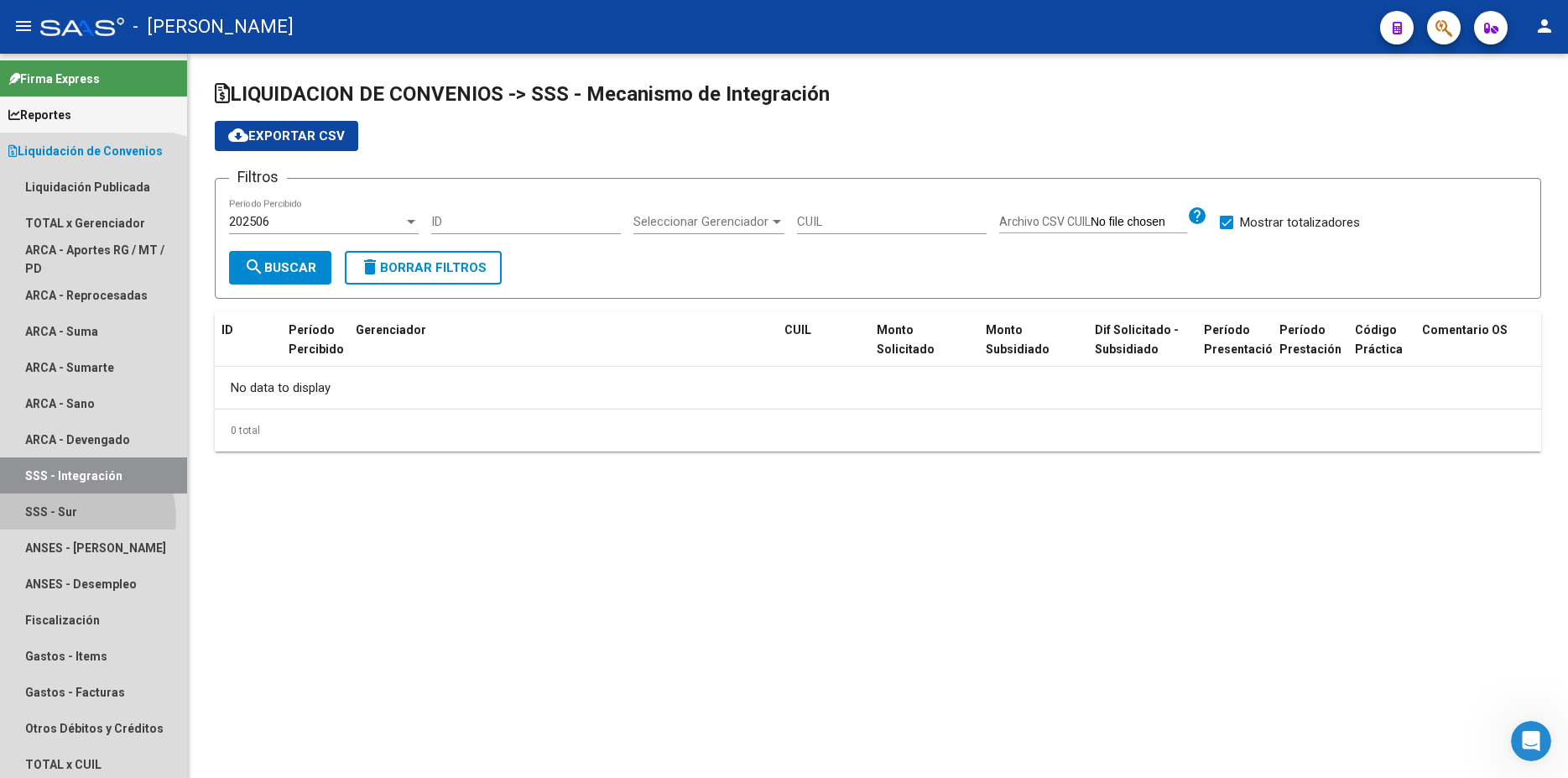click on "SSS - Sur" at bounding box center [93, 511] 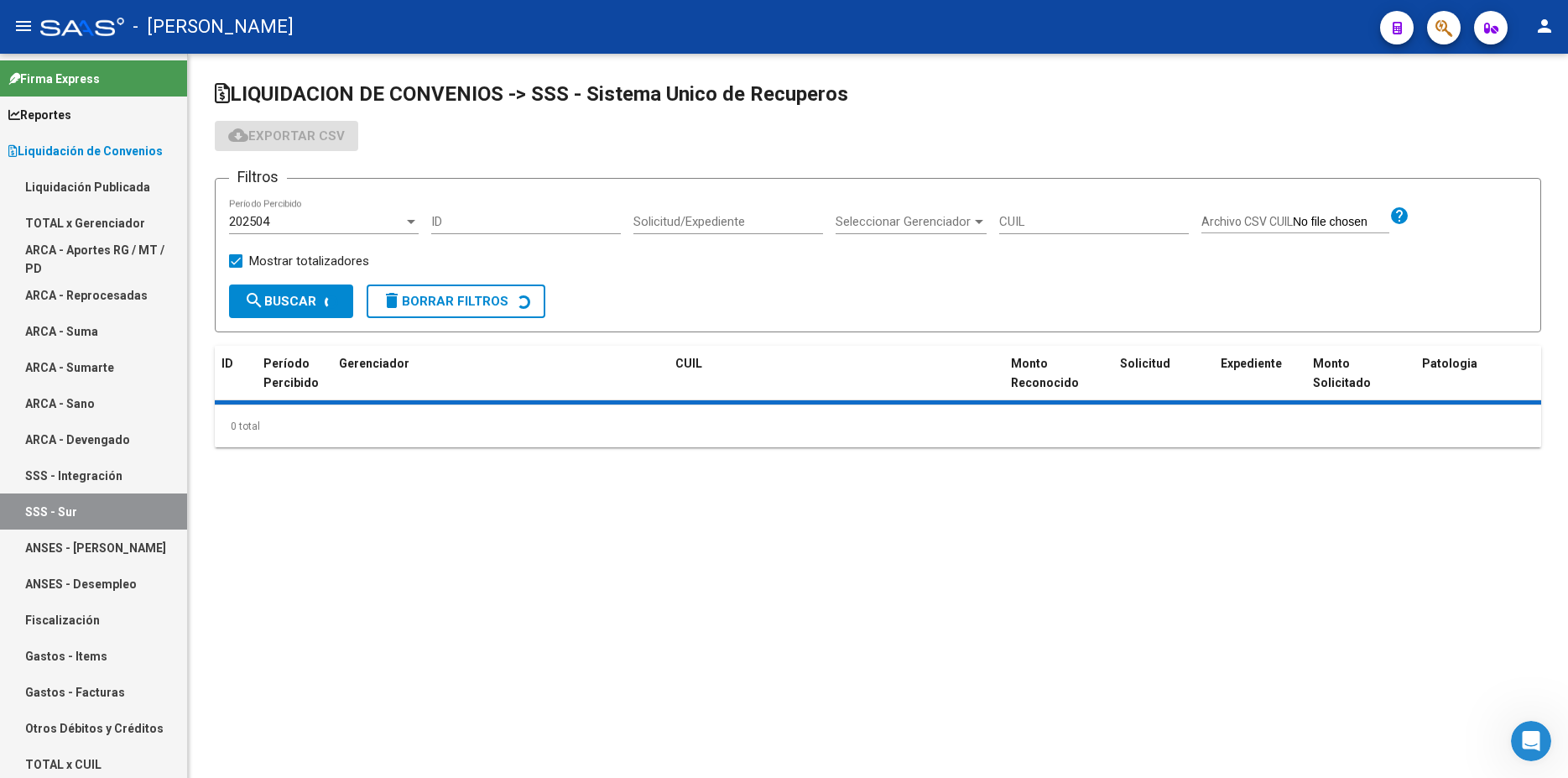 checkbox on "true" 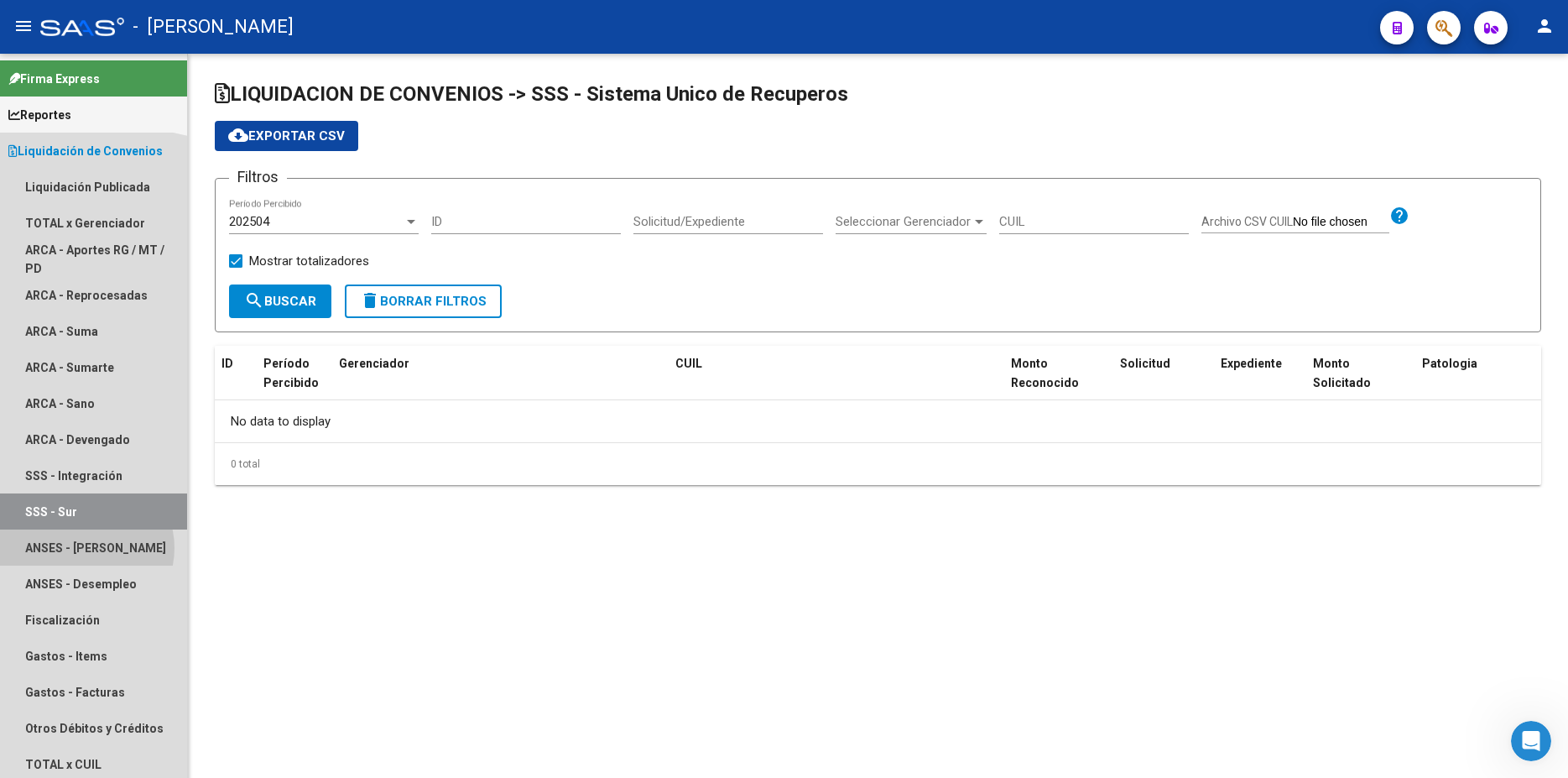 click on "ANSES - [PERSON_NAME]" at bounding box center [93, 547] 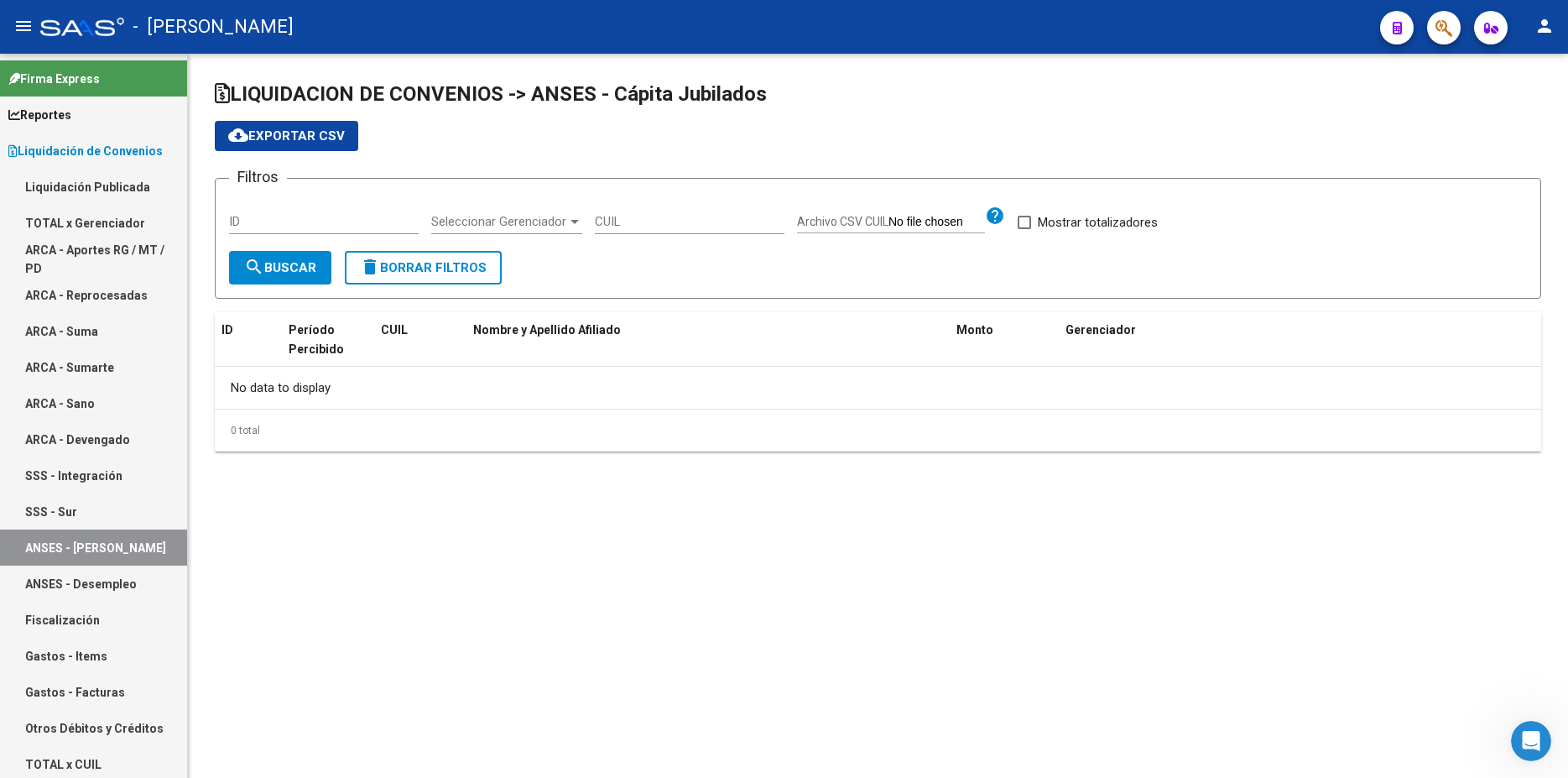 checkbox on "true" 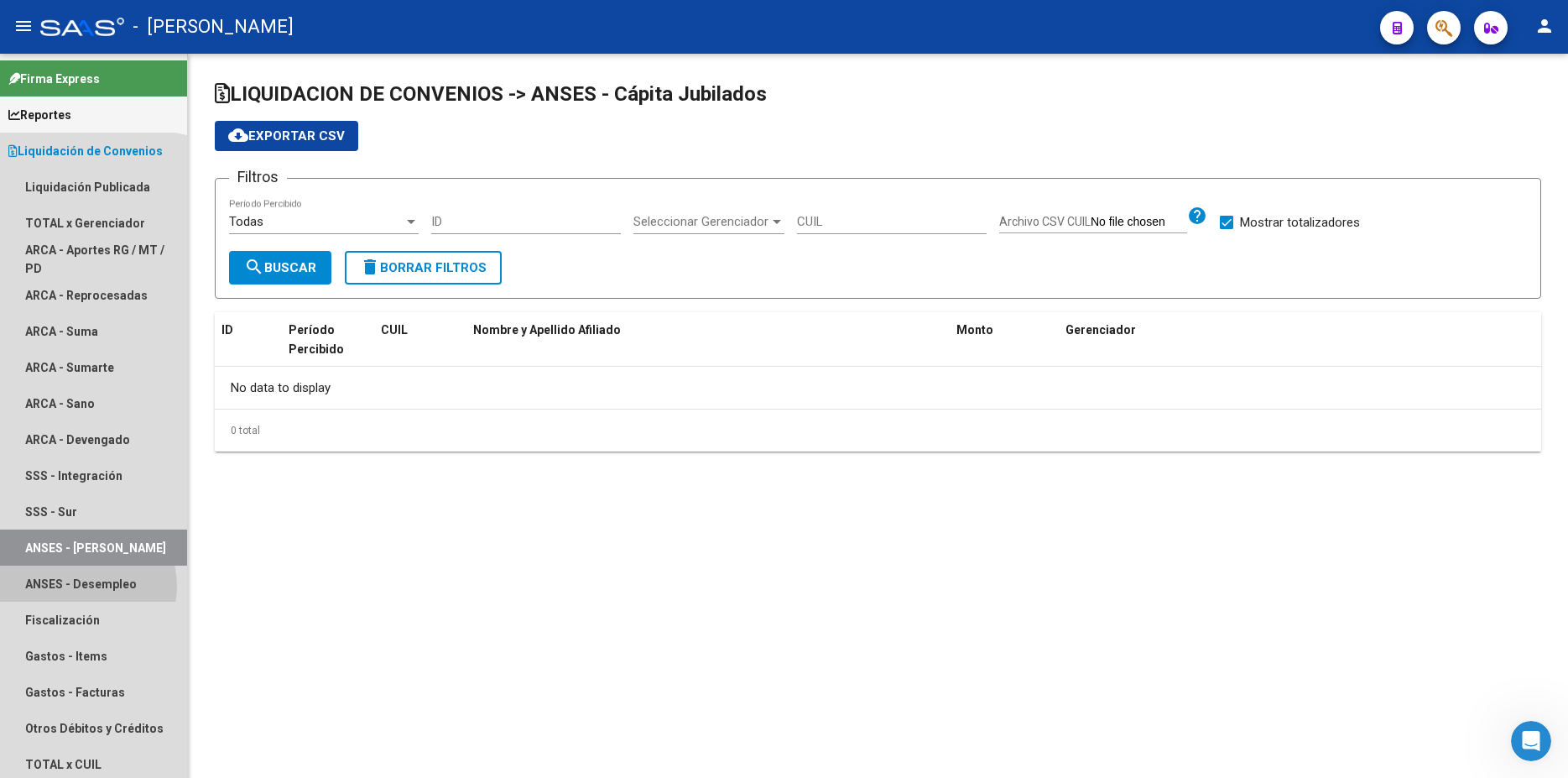 click on "ANSES - Desempleo" at bounding box center [93, 583] 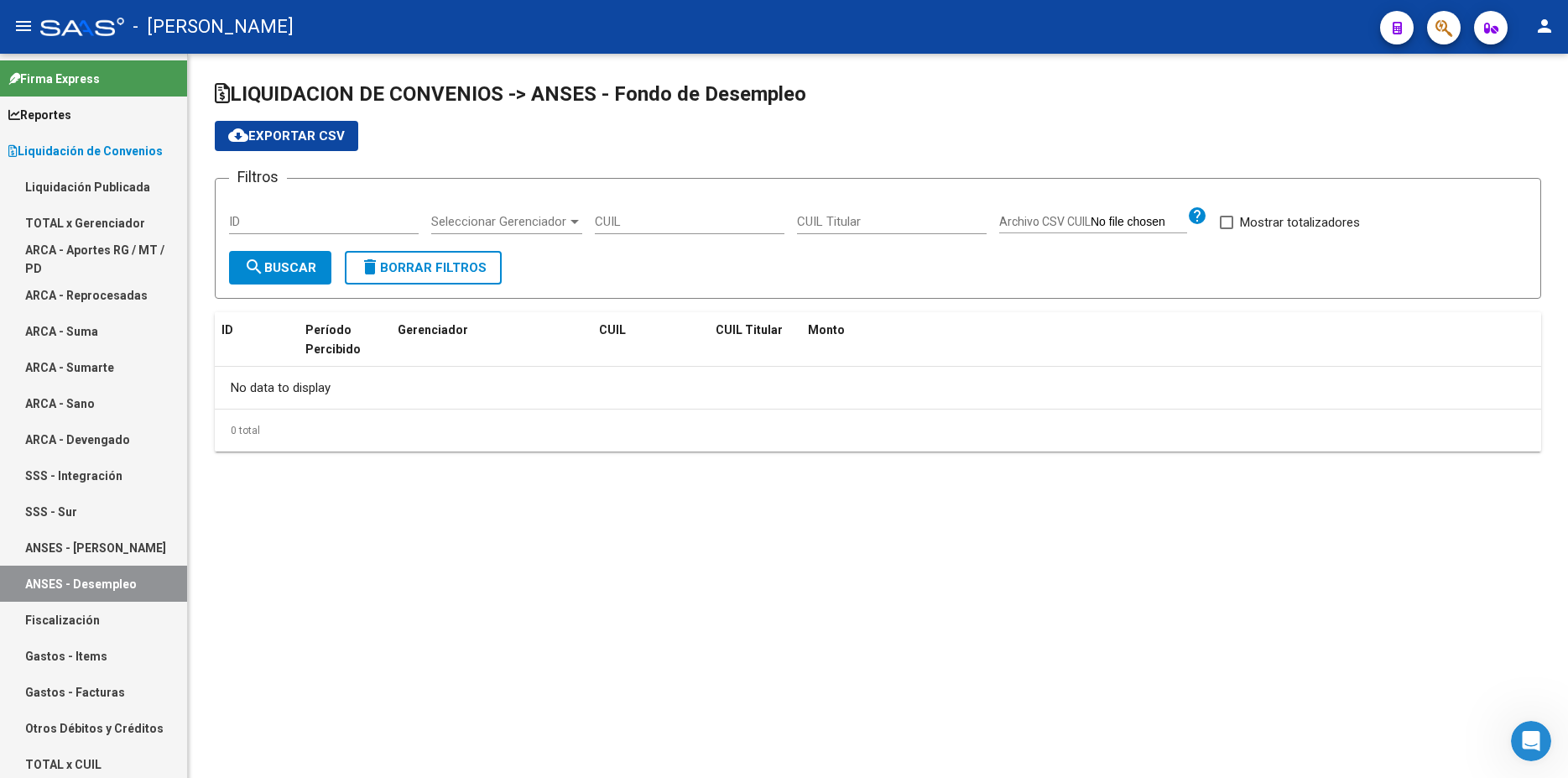 checkbox on "true" 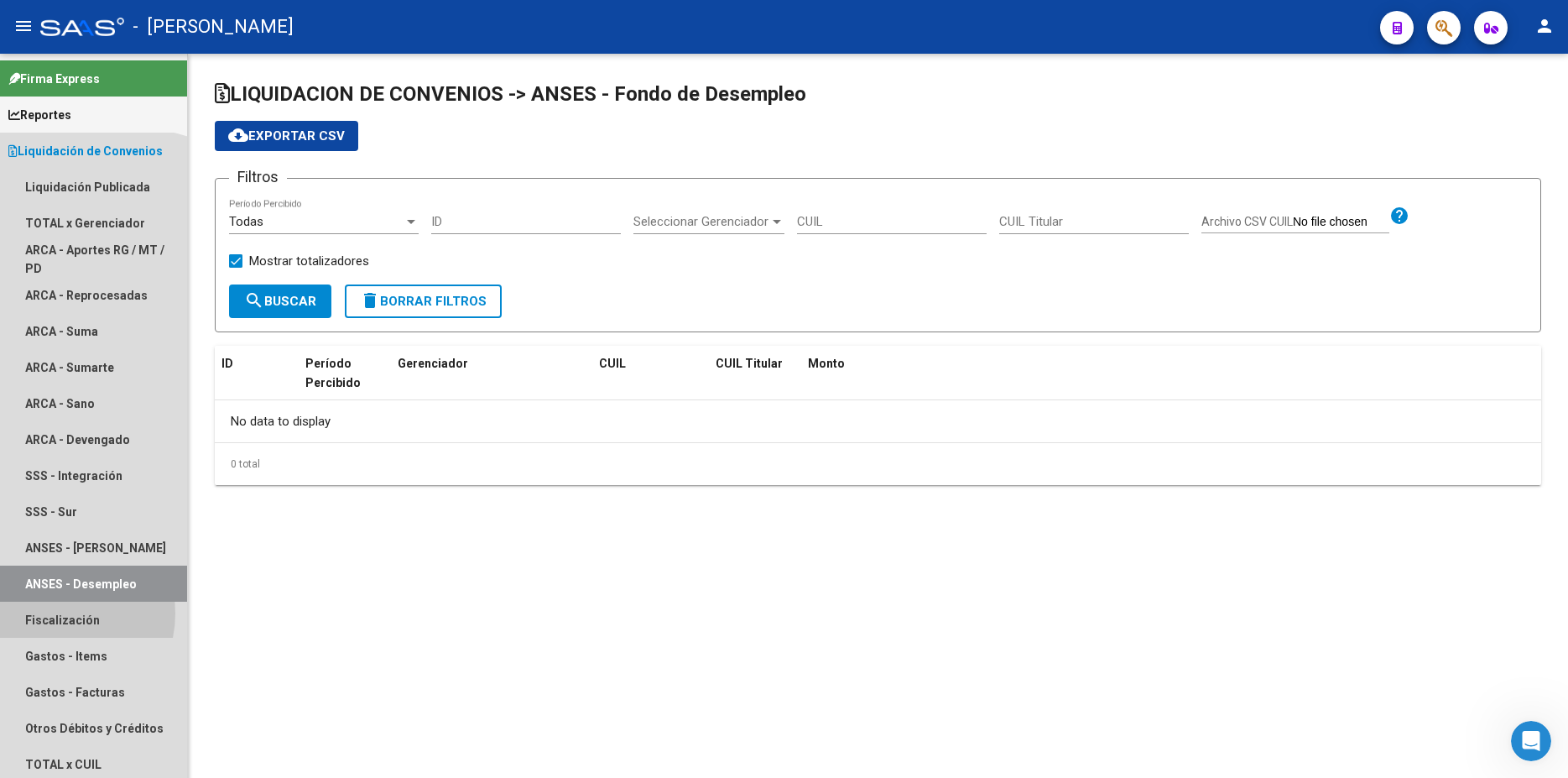 click on "Fiscalización" at bounding box center [93, 619] 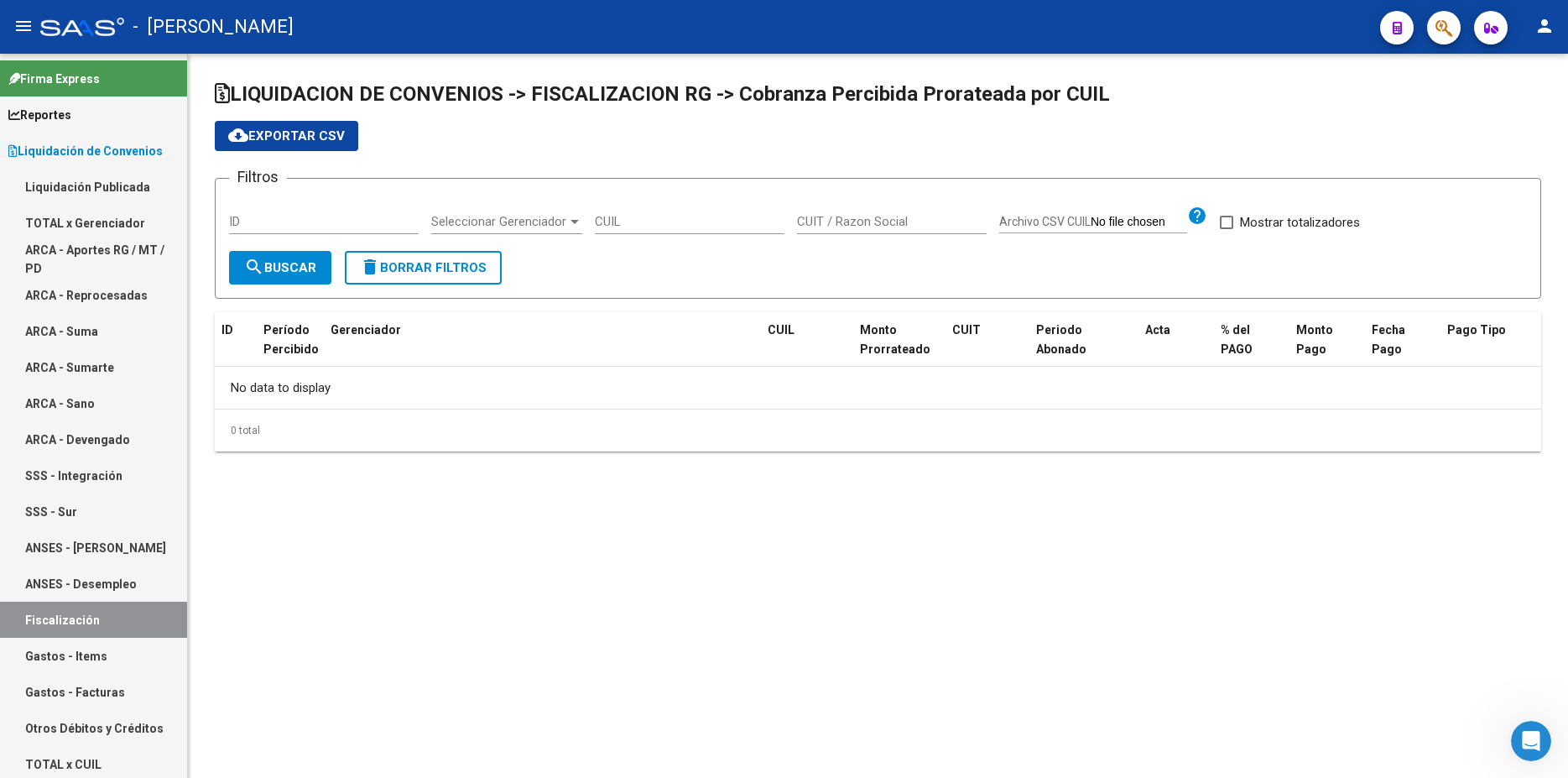 checkbox on "true" 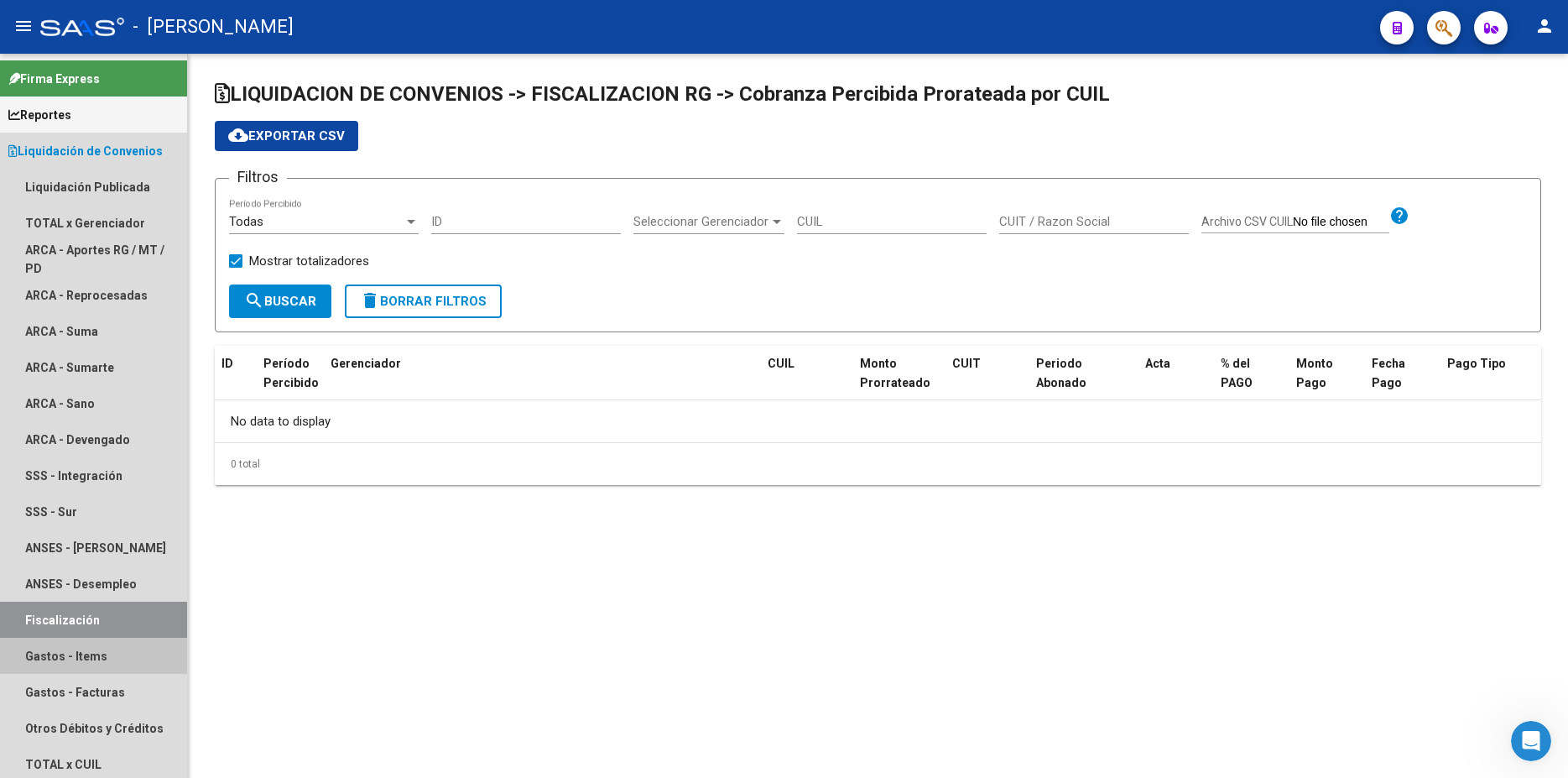 click on "Gastos - Items" at bounding box center (93, 655) 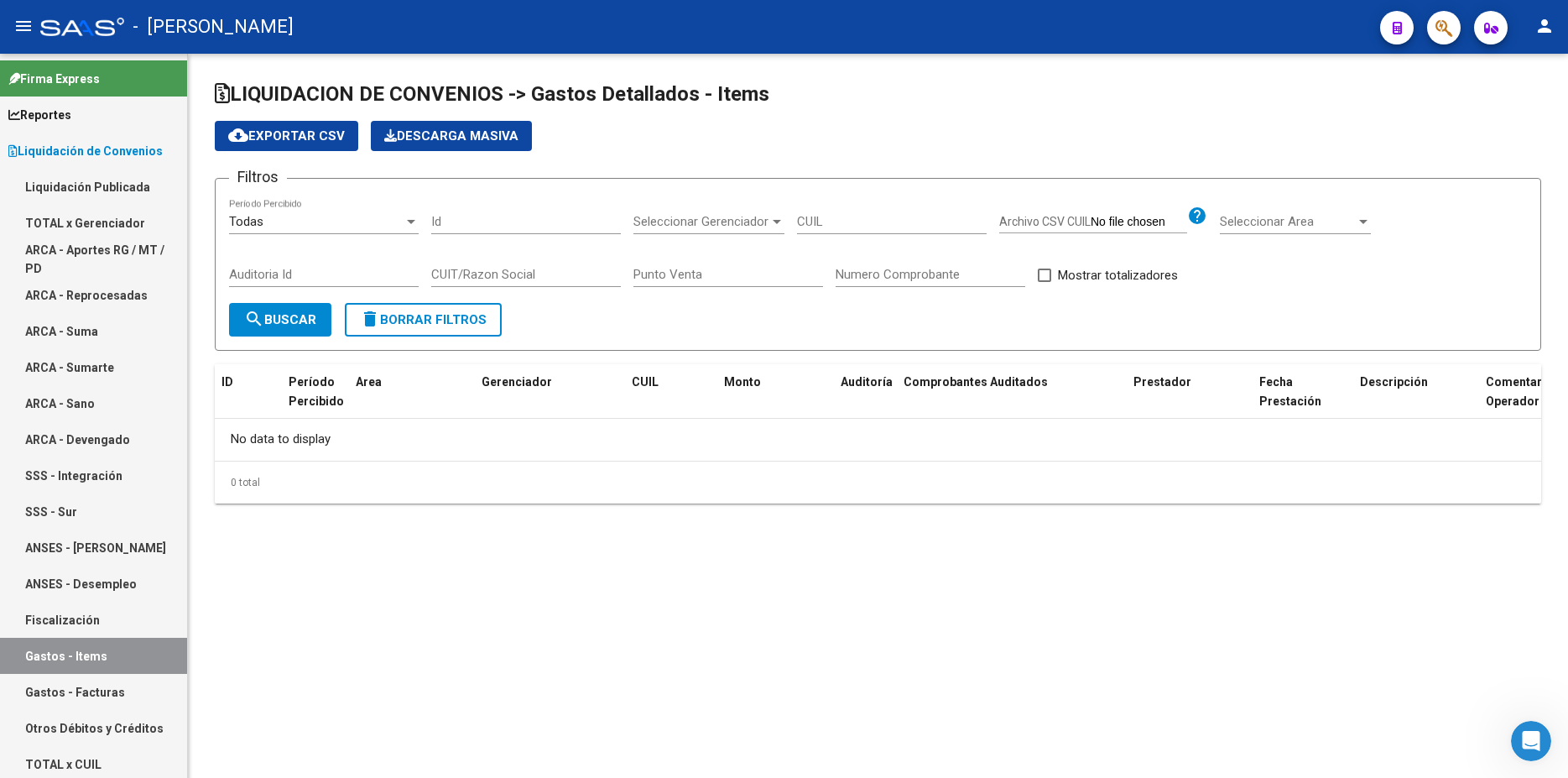 click on "Gastos - Facturas" at bounding box center [93, 692] 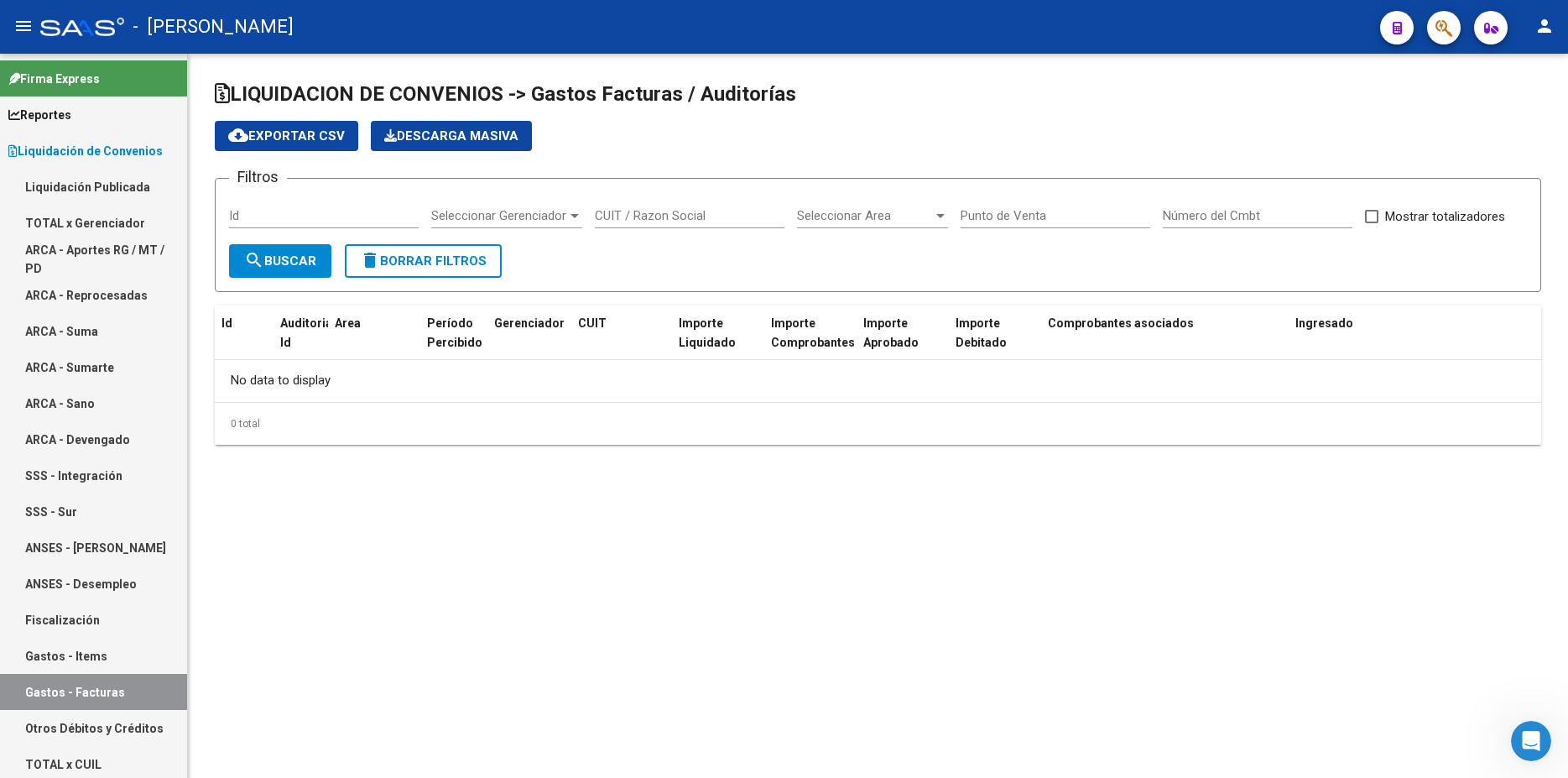 checkbox on "true" 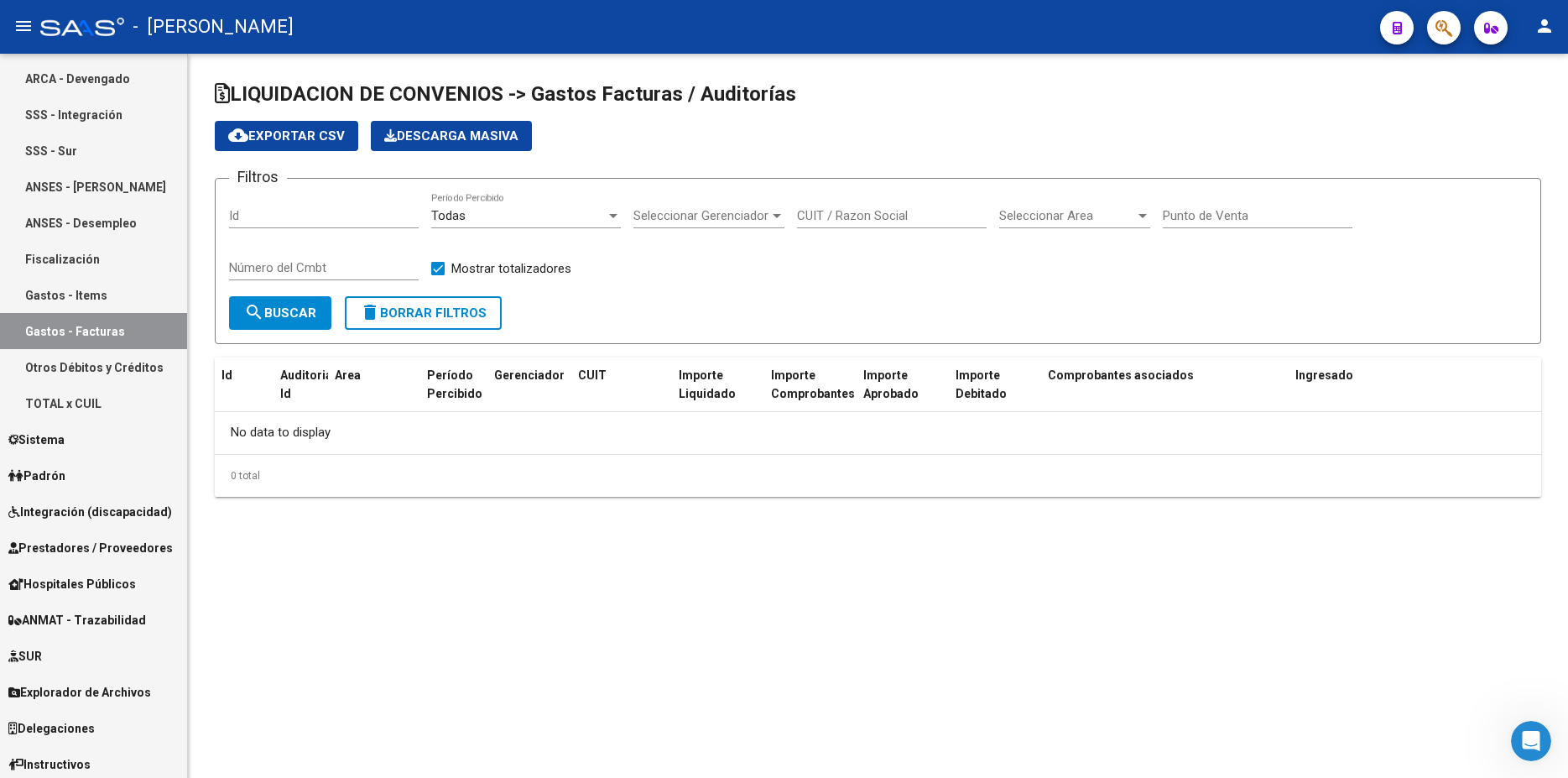 scroll, scrollTop: 363, scrollLeft: 0, axis: vertical 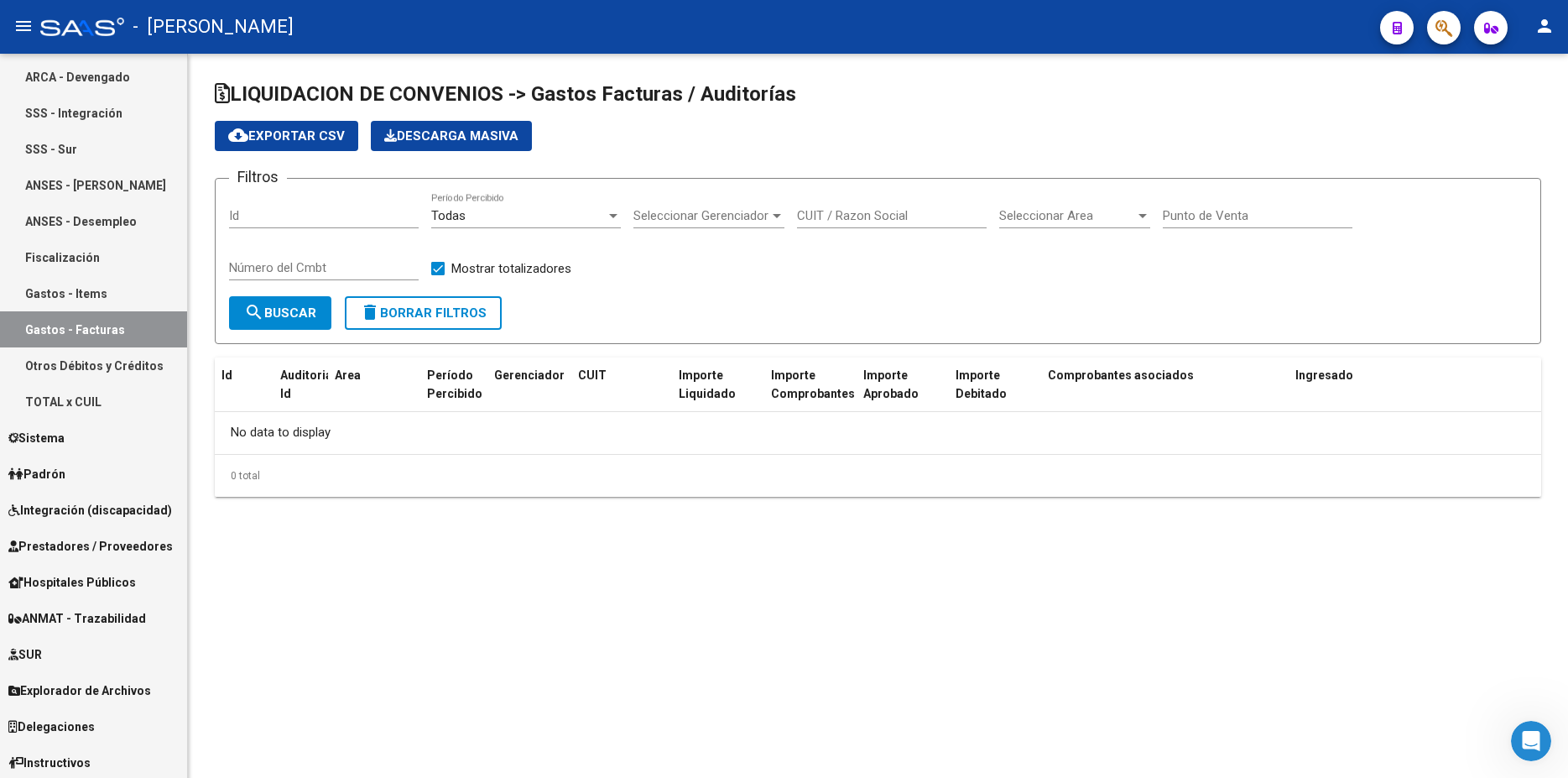 click on "Otros Débitos y Créditos" at bounding box center (93, 365) 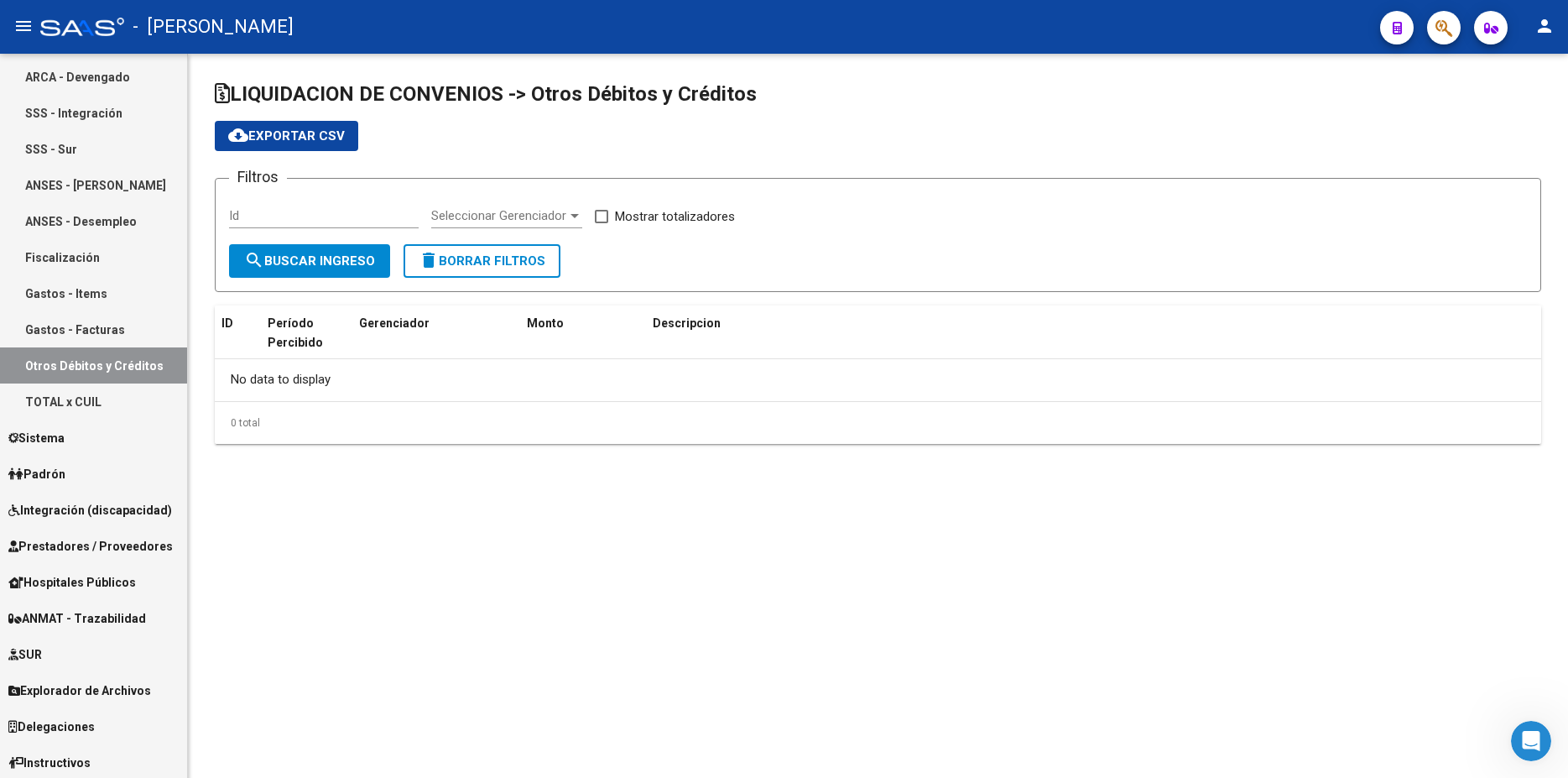 checkbox on "true" 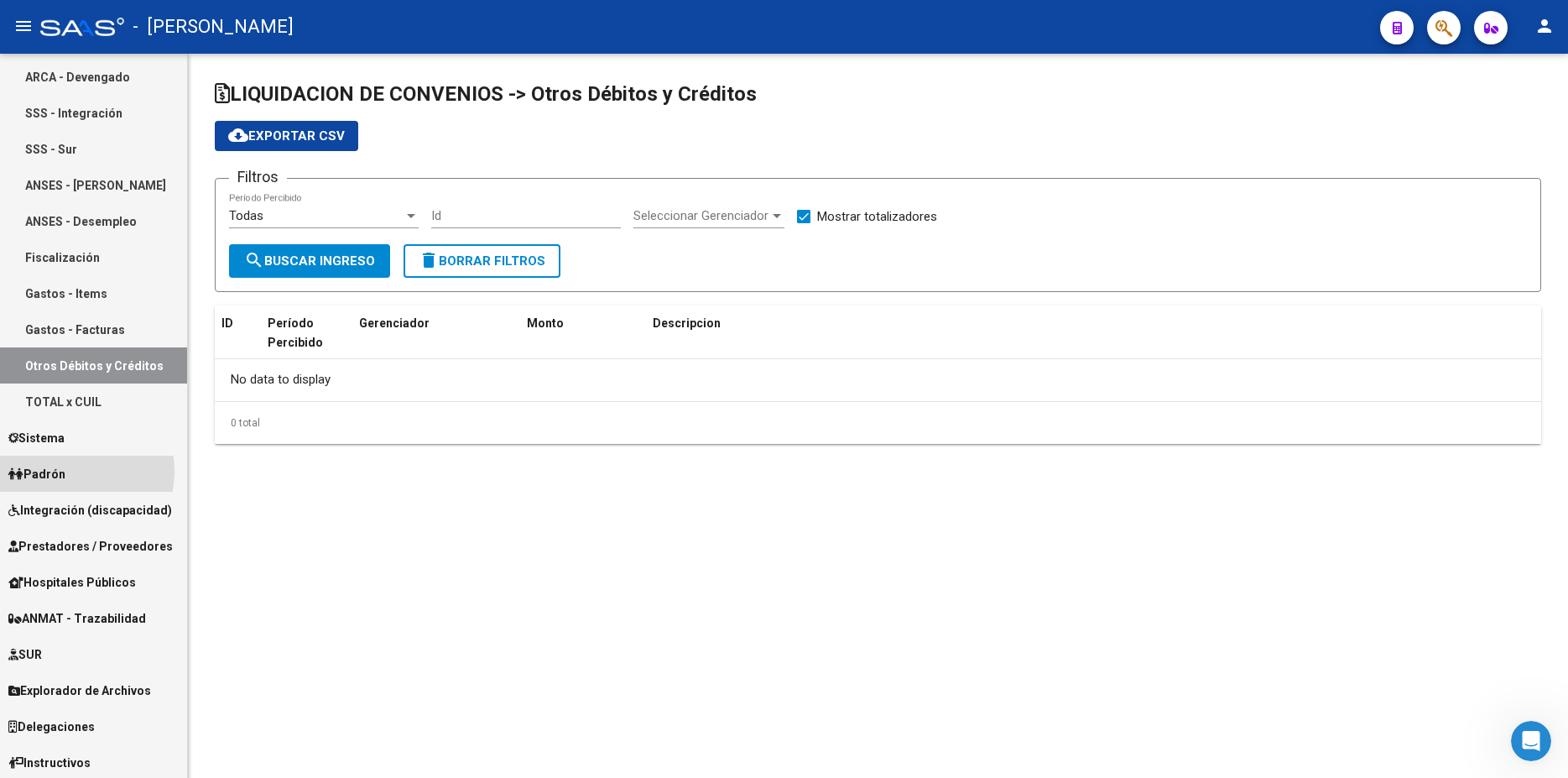 click on "Padrón" at bounding box center [37, 474] 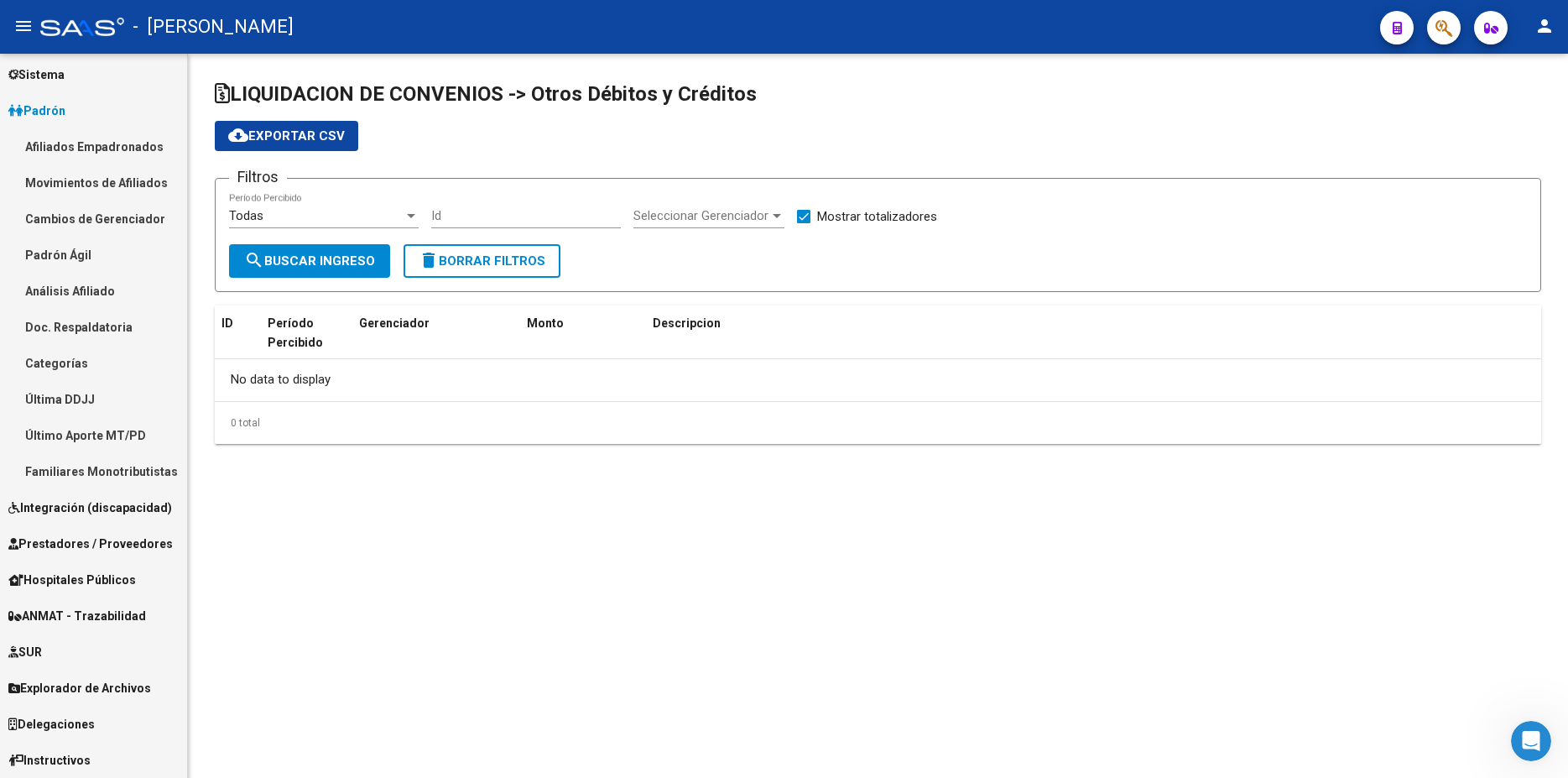 scroll, scrollTop: 112, scrollLeft: 0, axis: vertical 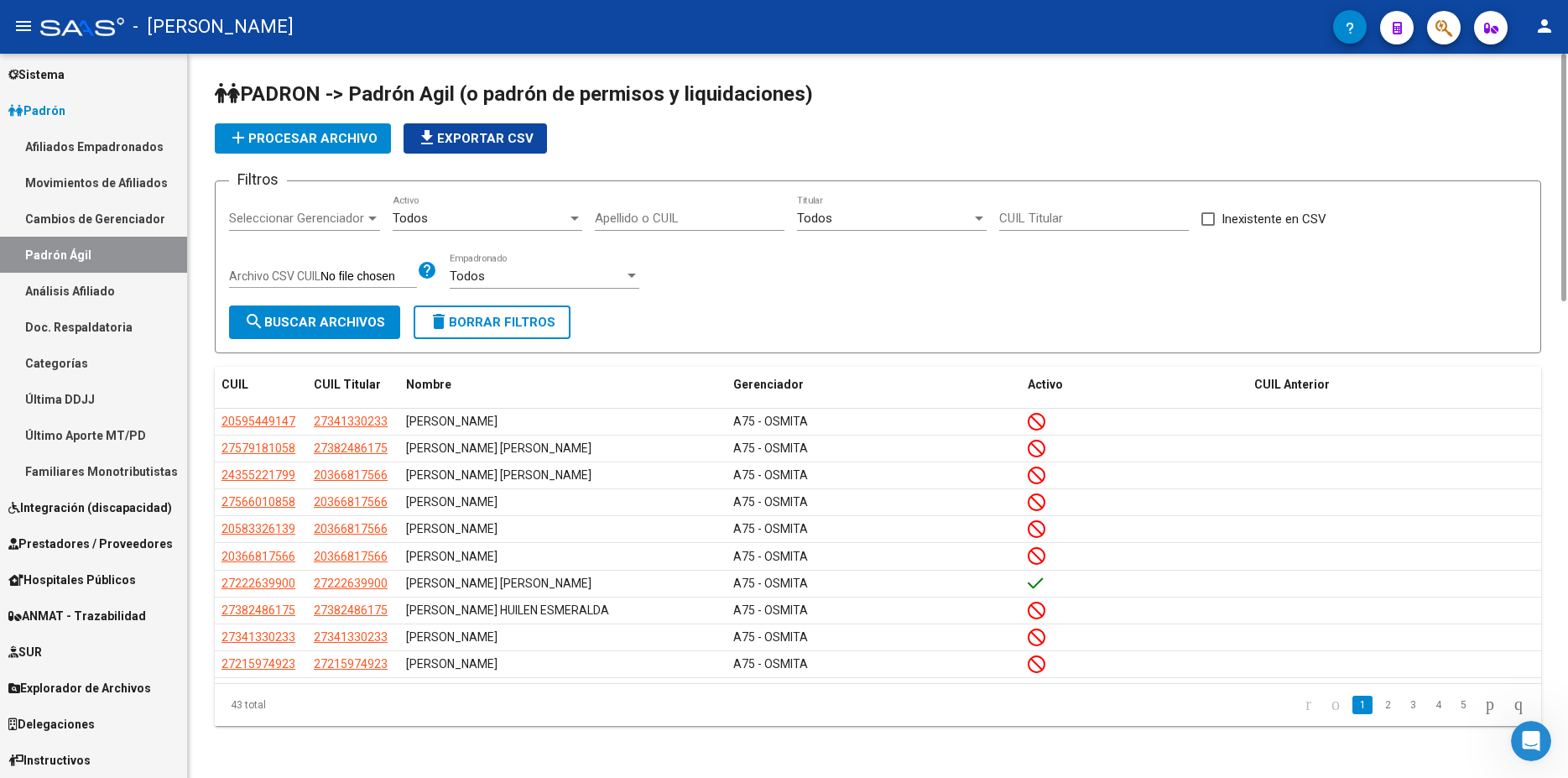 click on "file_download  Exportar CSV" 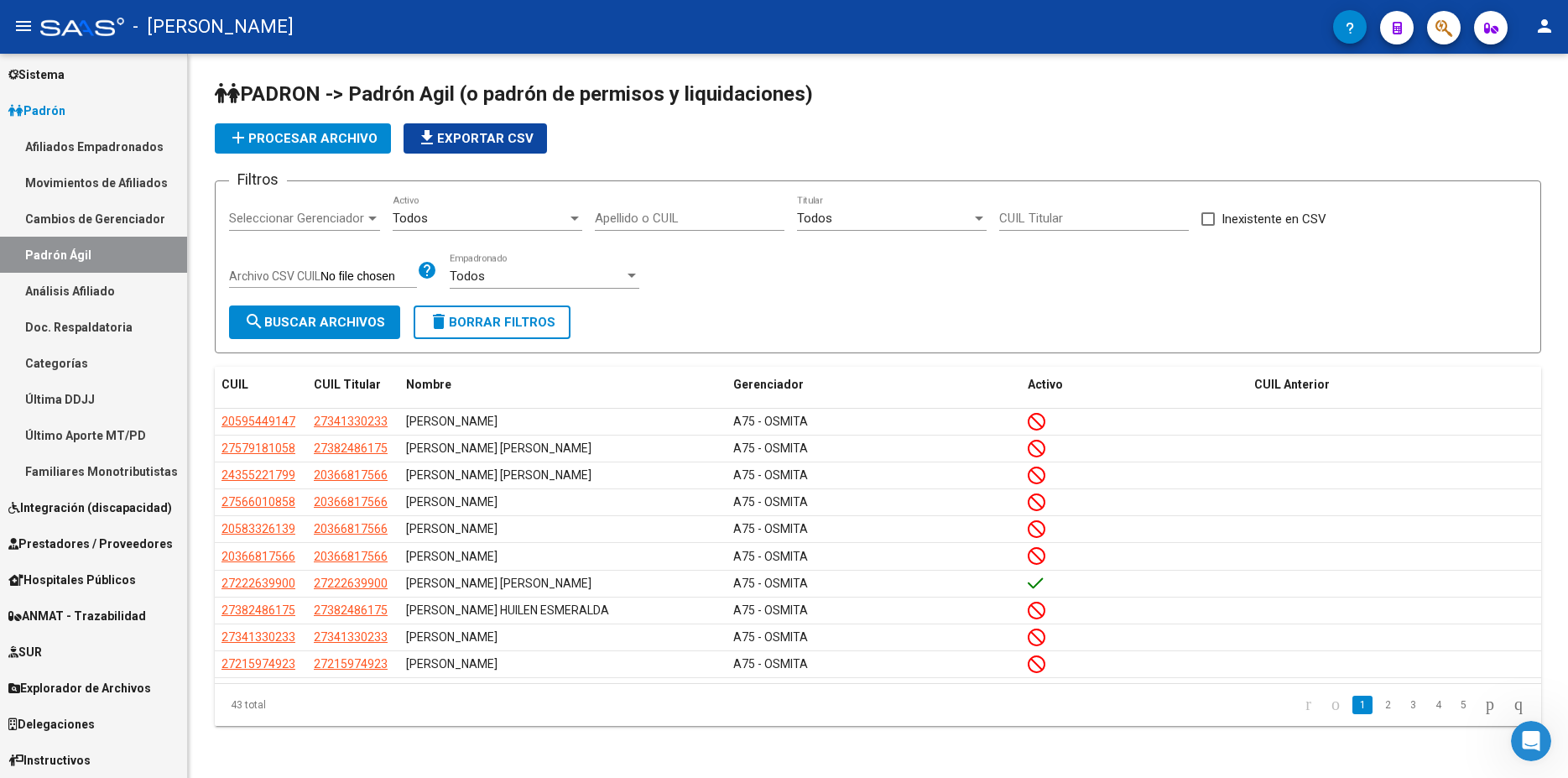 click on "Análisis Afiliado" at bounding box center (93, 290) 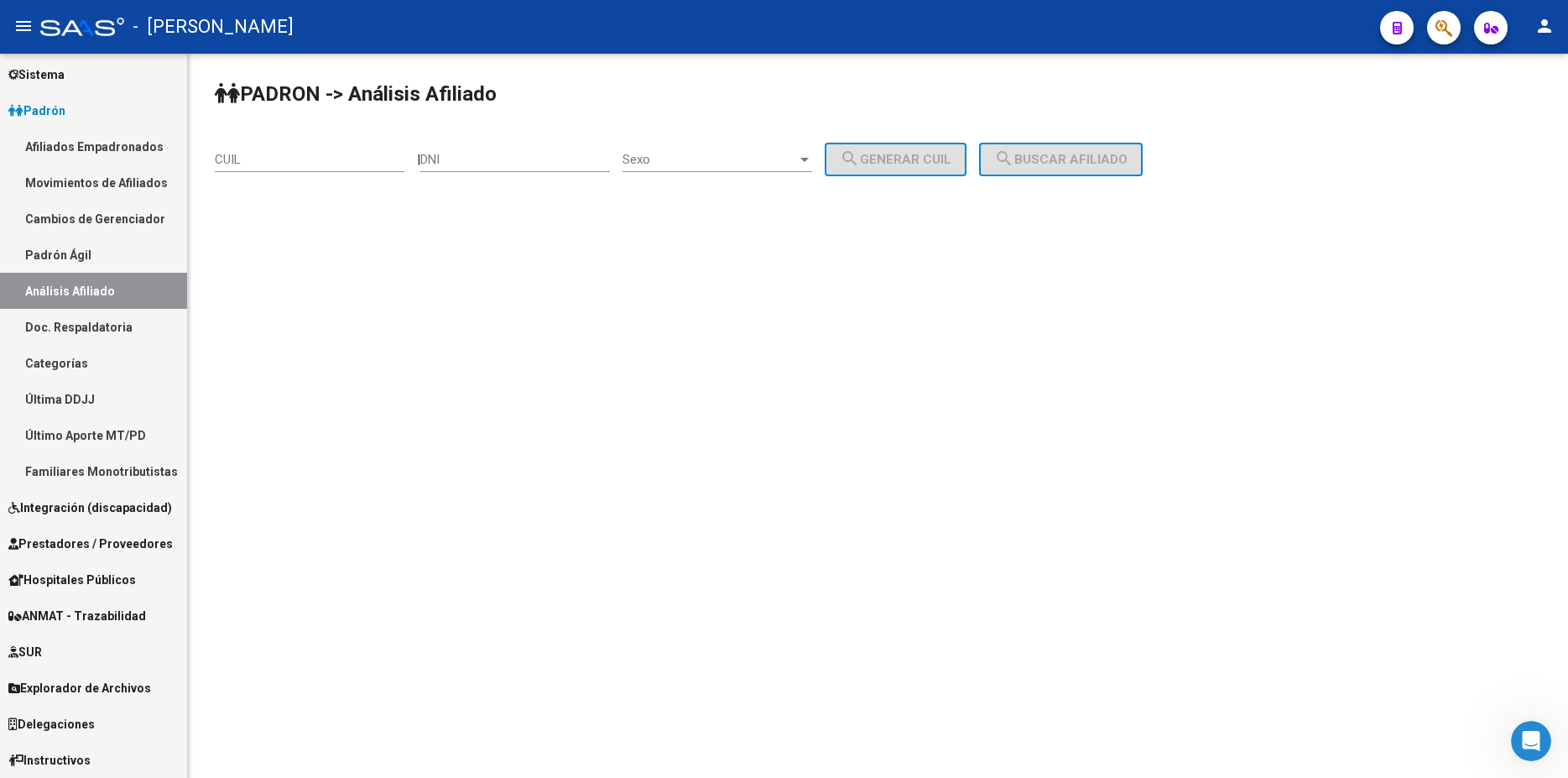 click on "Doc. Respaldatoria" at bounding box center [93, 326] 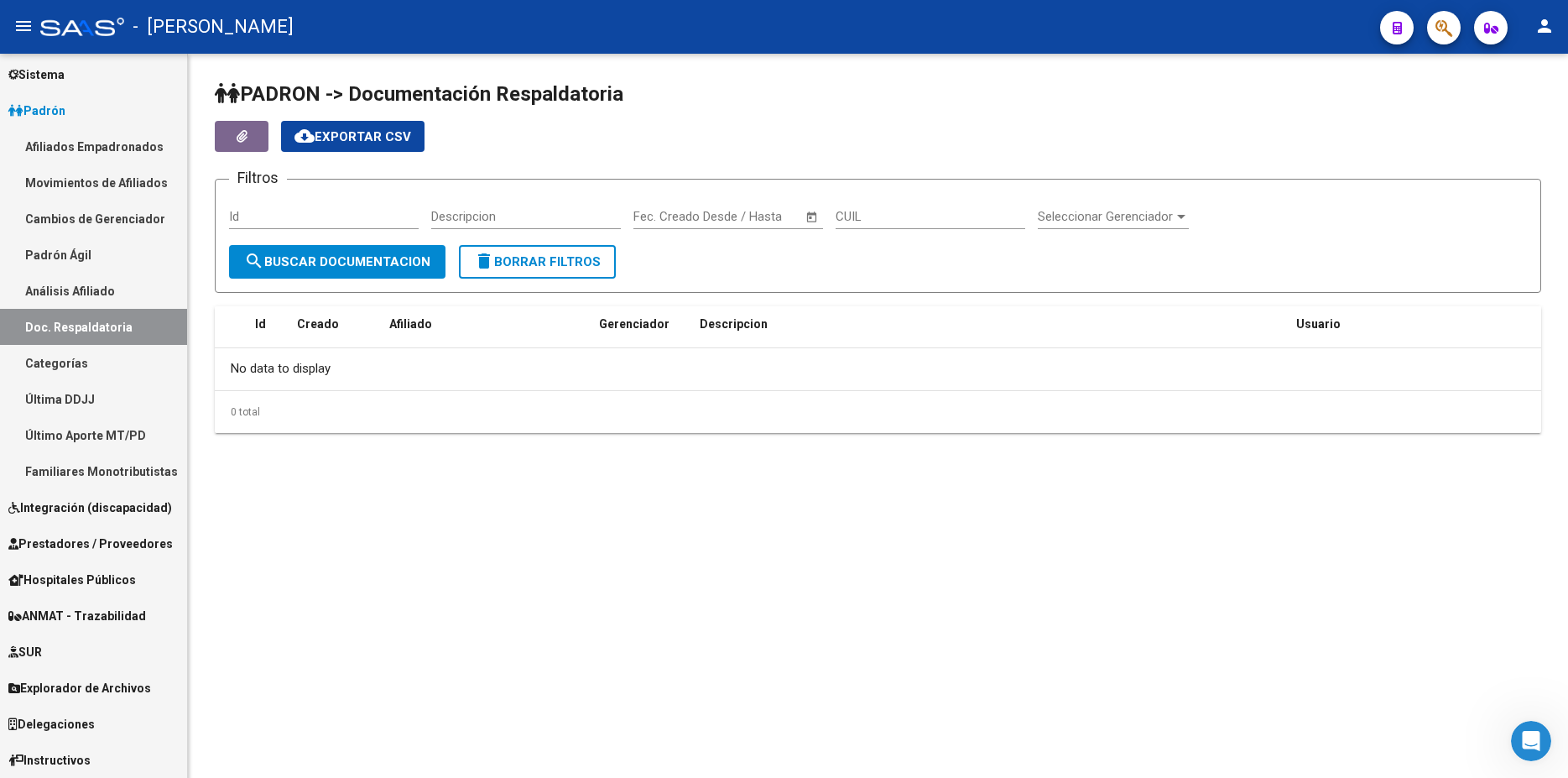 click on "Categorías" at bounding box center [93, 363] 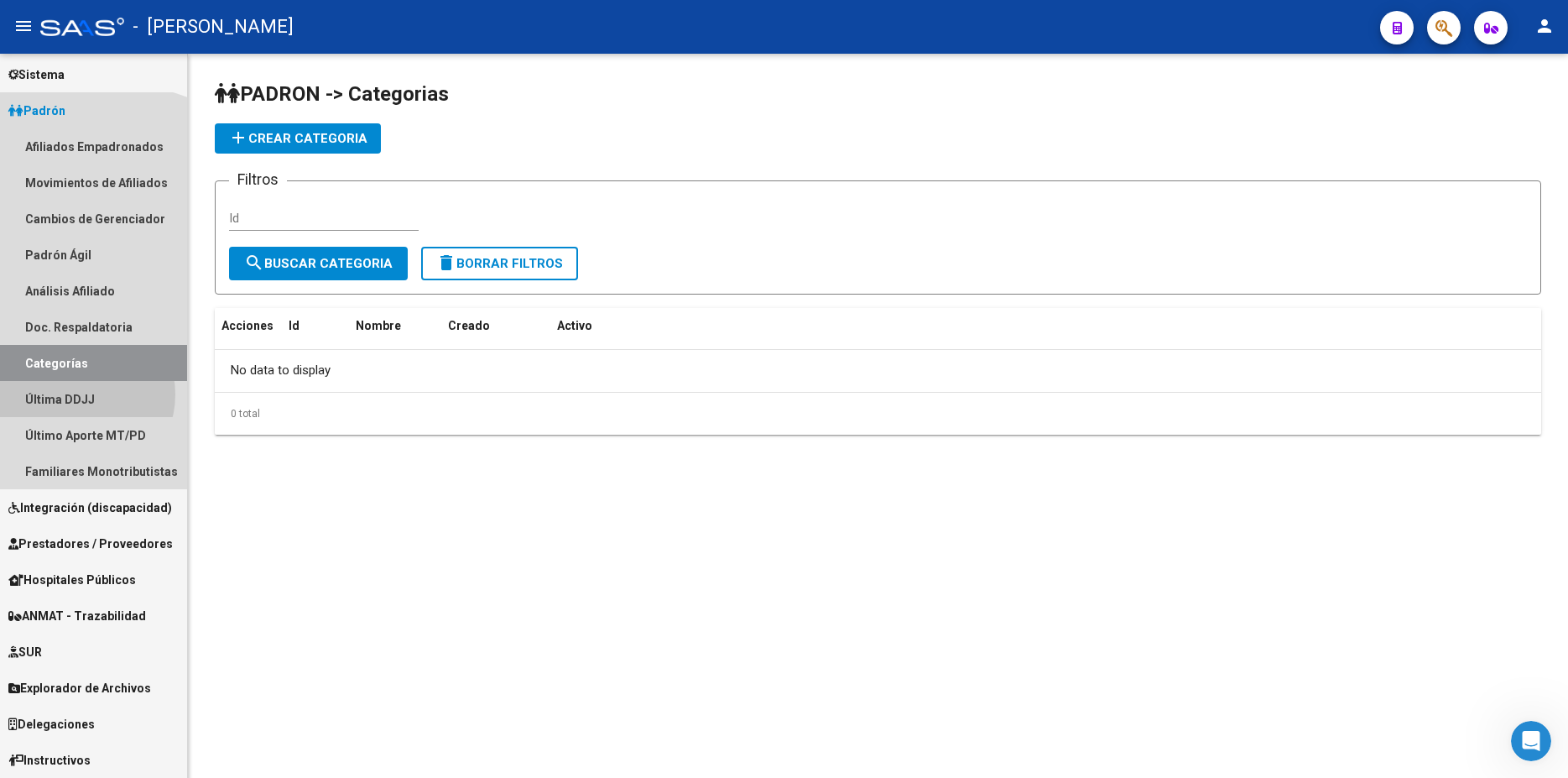 click on "Última DDJJ" at bounding box center (93, 399) 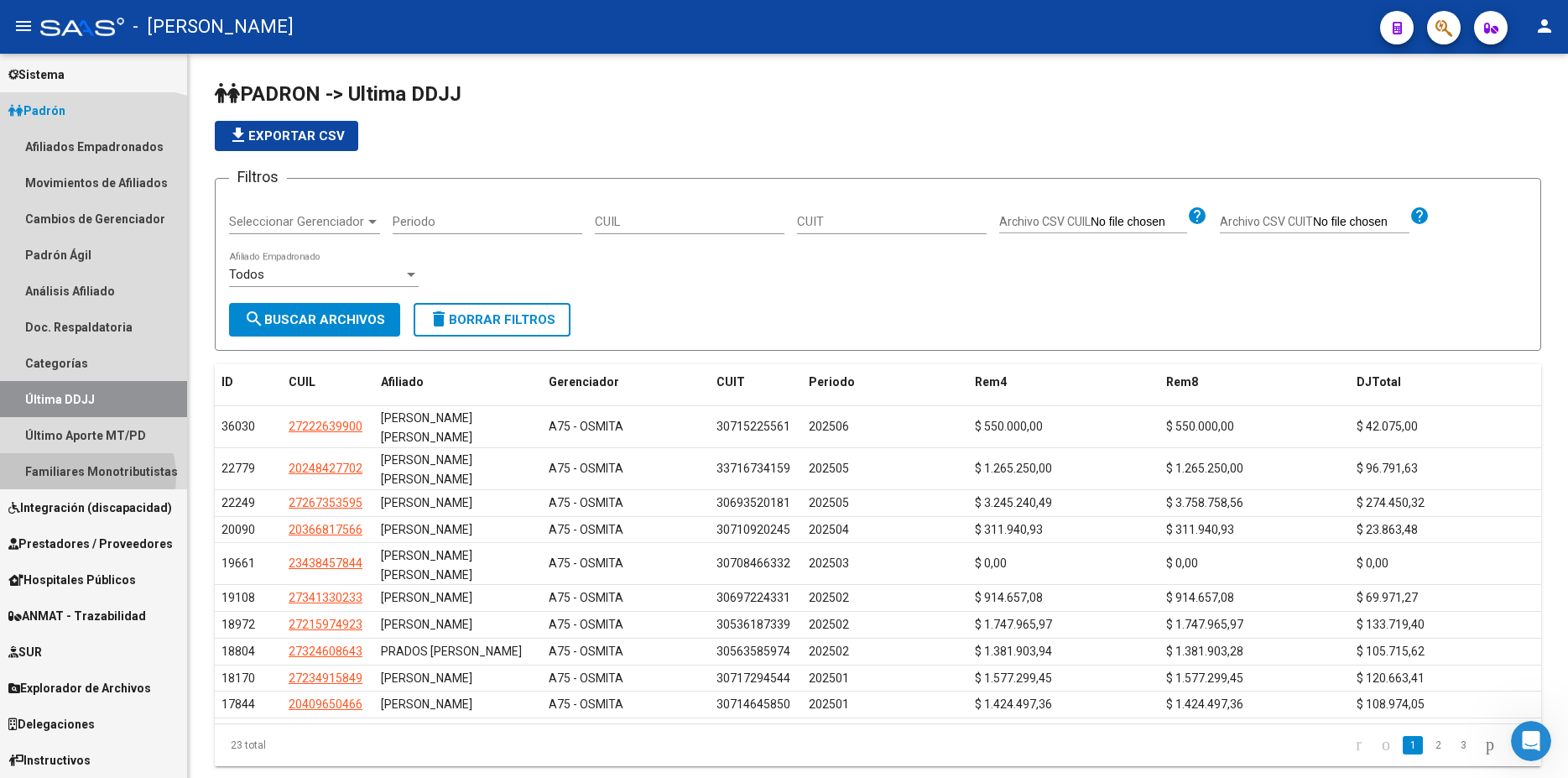 click on "Familiares Monotributistas" at bounding box center [93, 471] 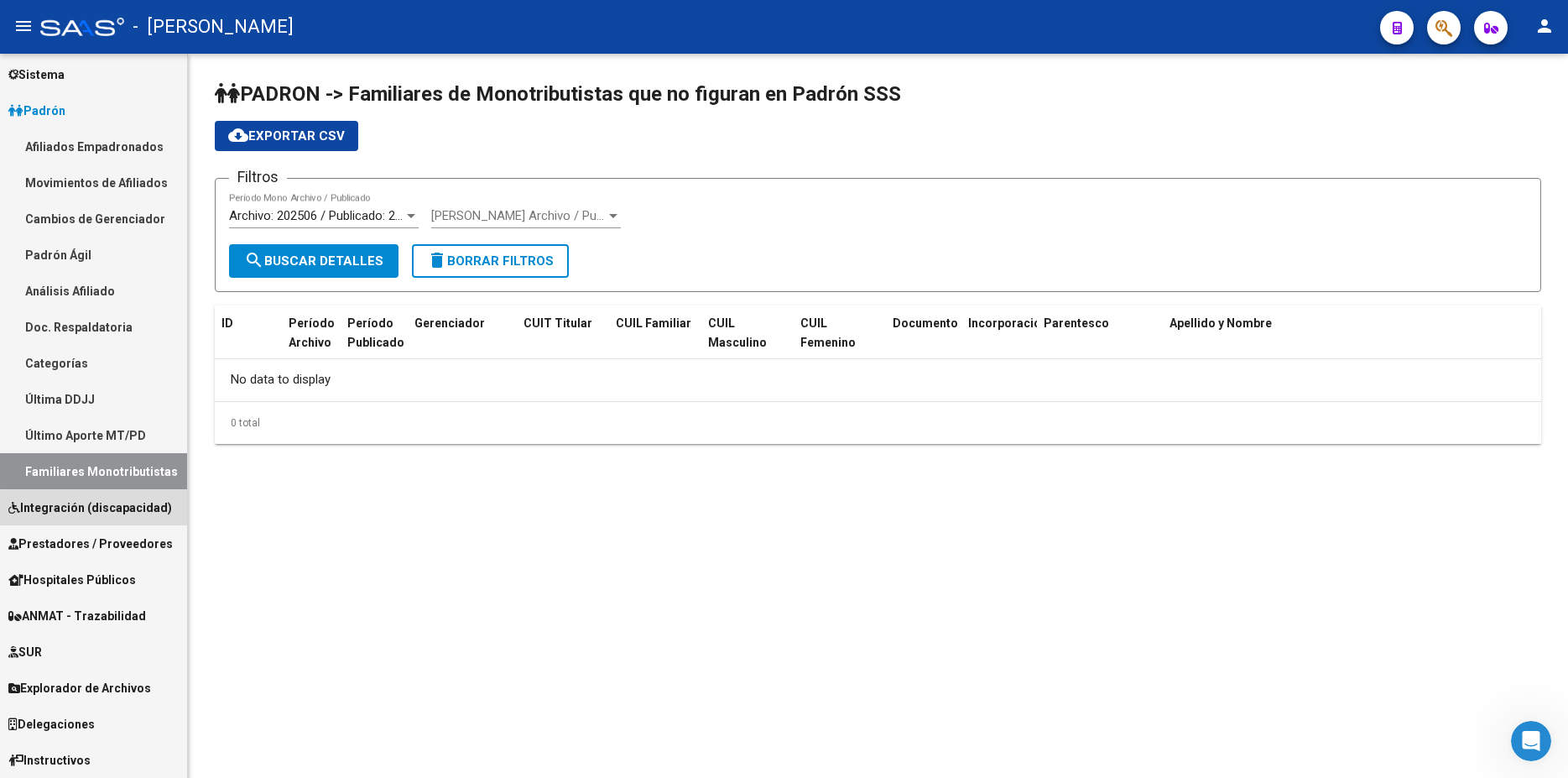 click on "Integración (discapacidad)" at bounding box center (90, 508) 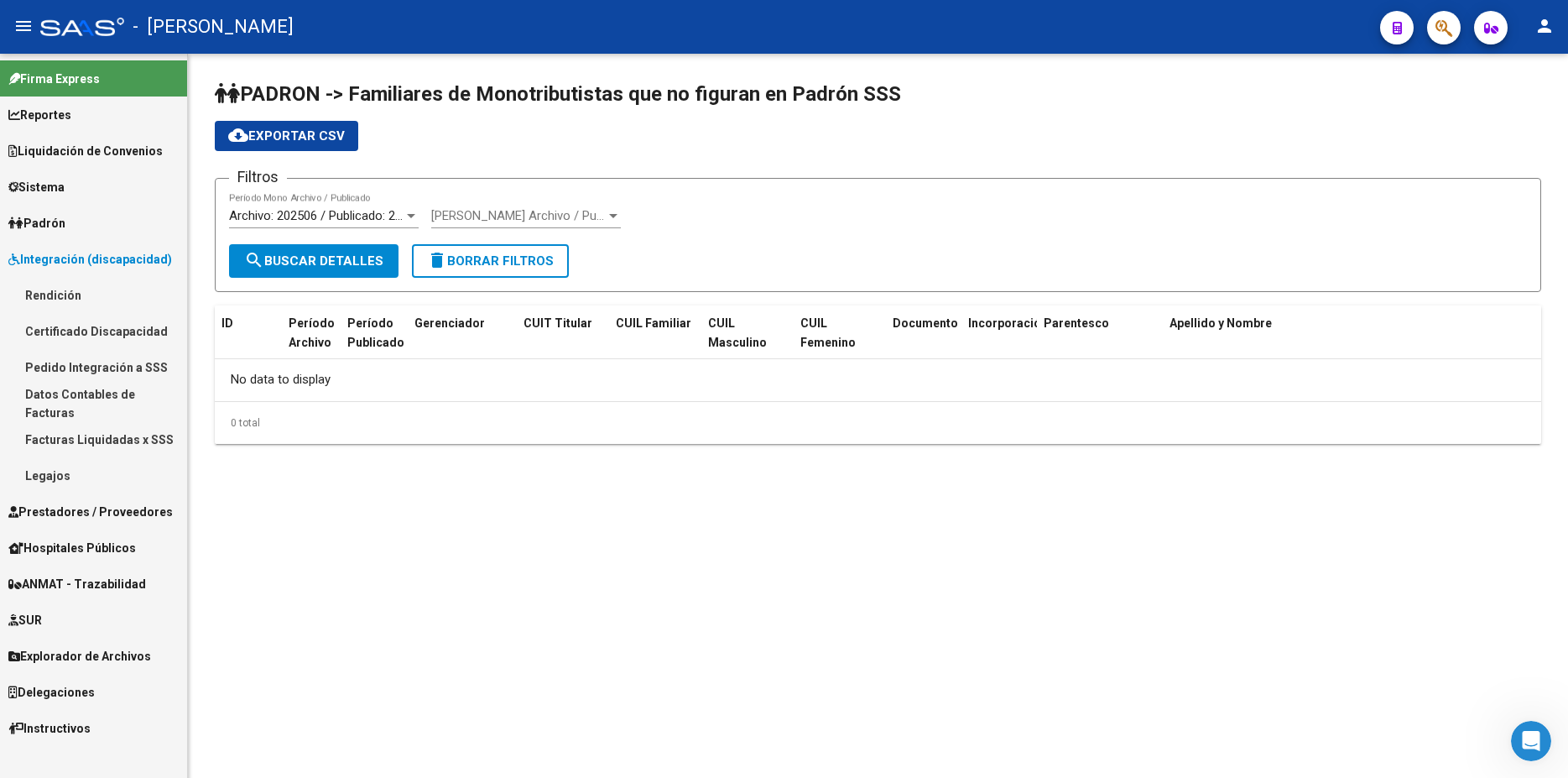 scroll, scrollTop: 0, scrollLeft: 0, axis: both 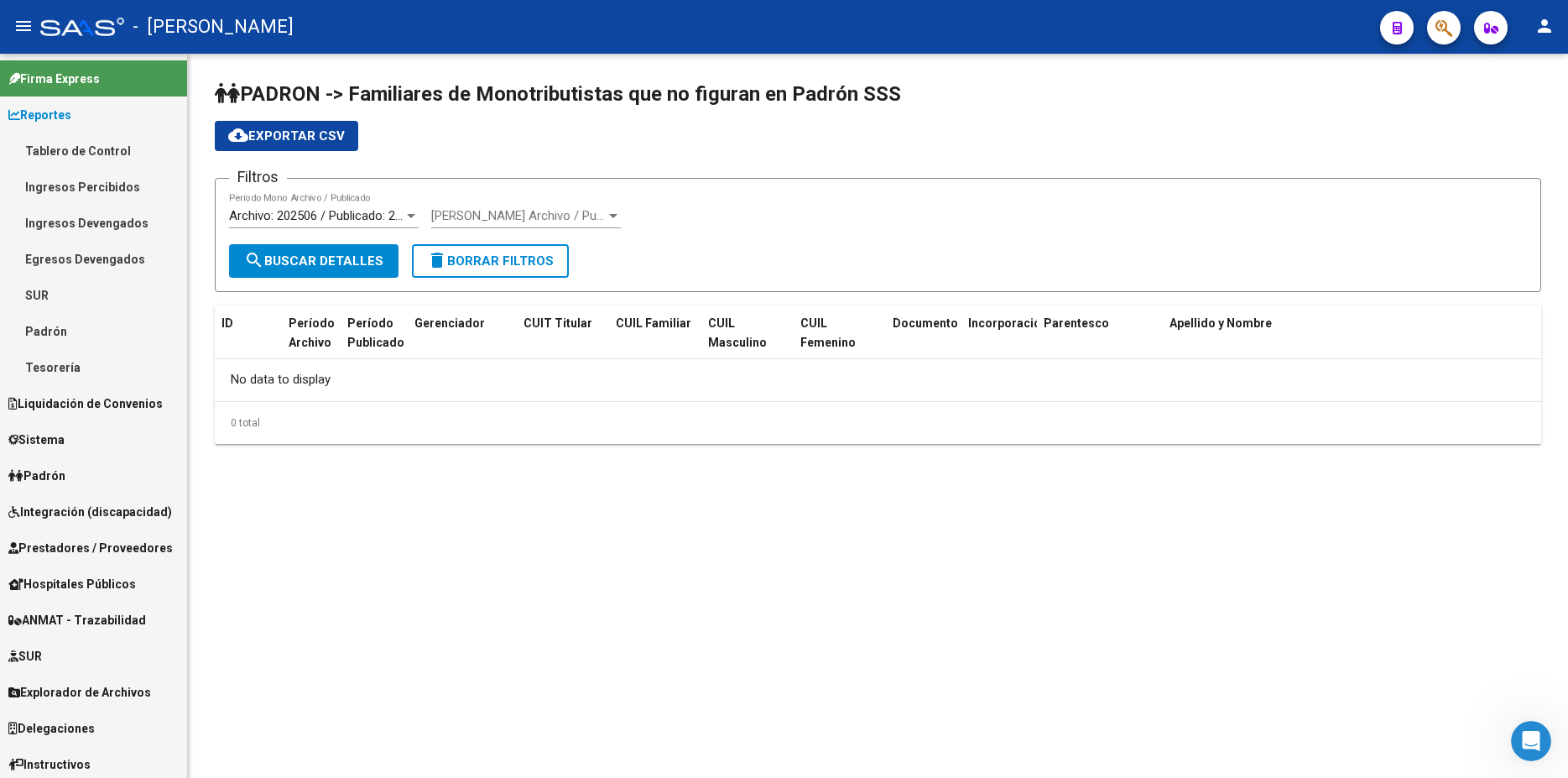 click on "SUR" at bounding box center [93, 295] 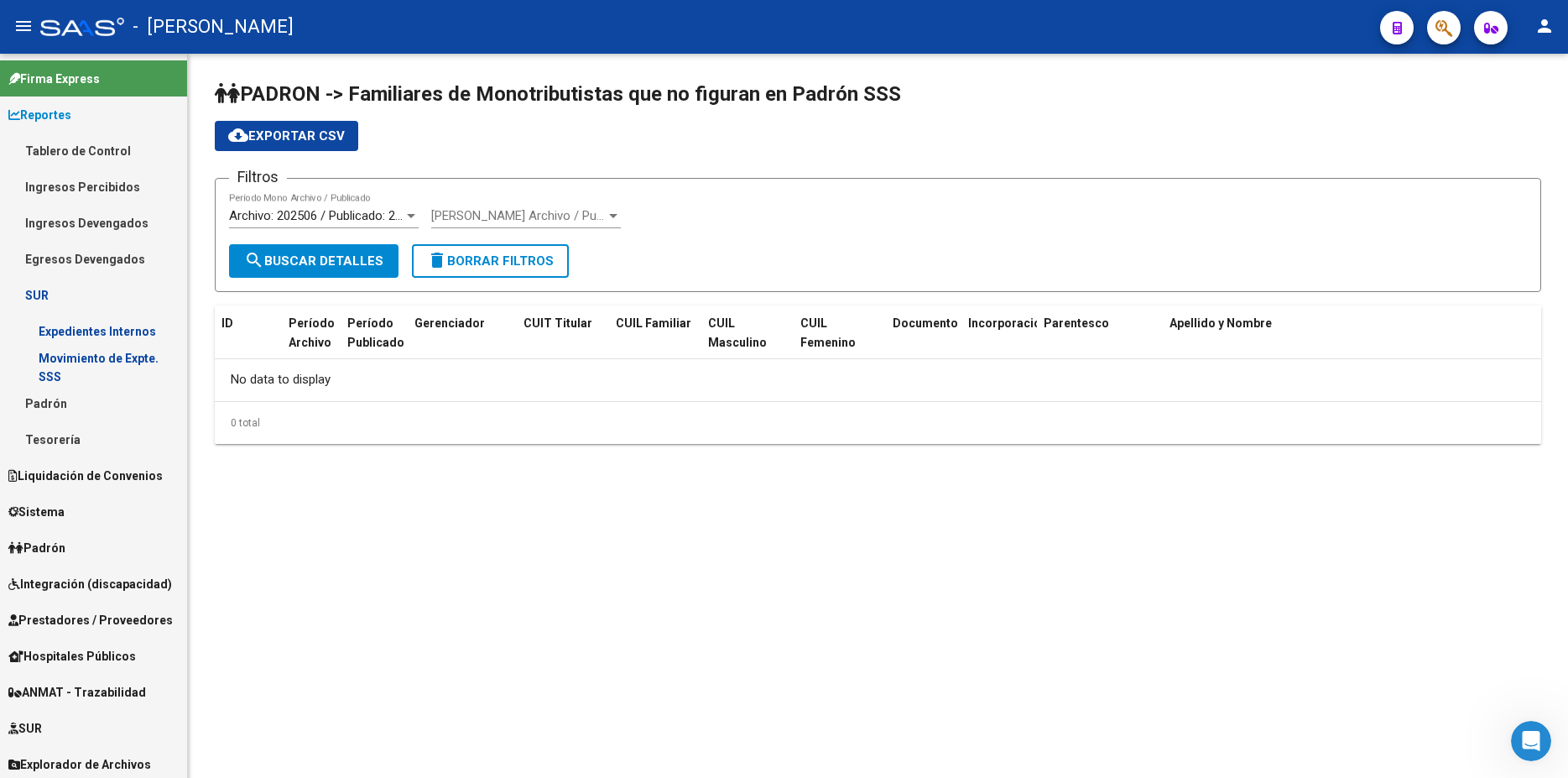 scroll, scrollTop: 76, scrollLeft: 0, axis: vertical 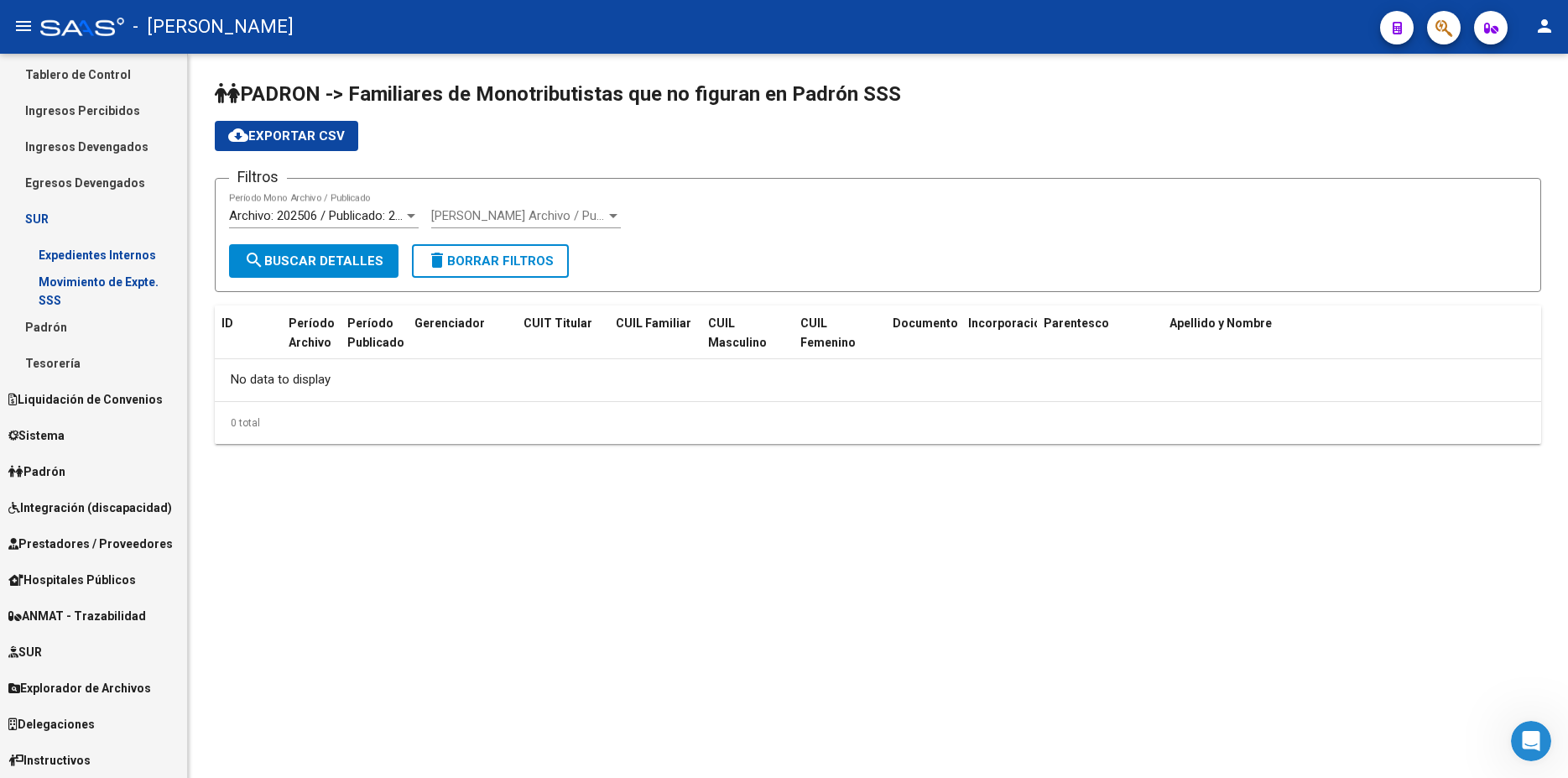 click on "ANMAT - Trazabilidad" at bounding box center [77, 616] 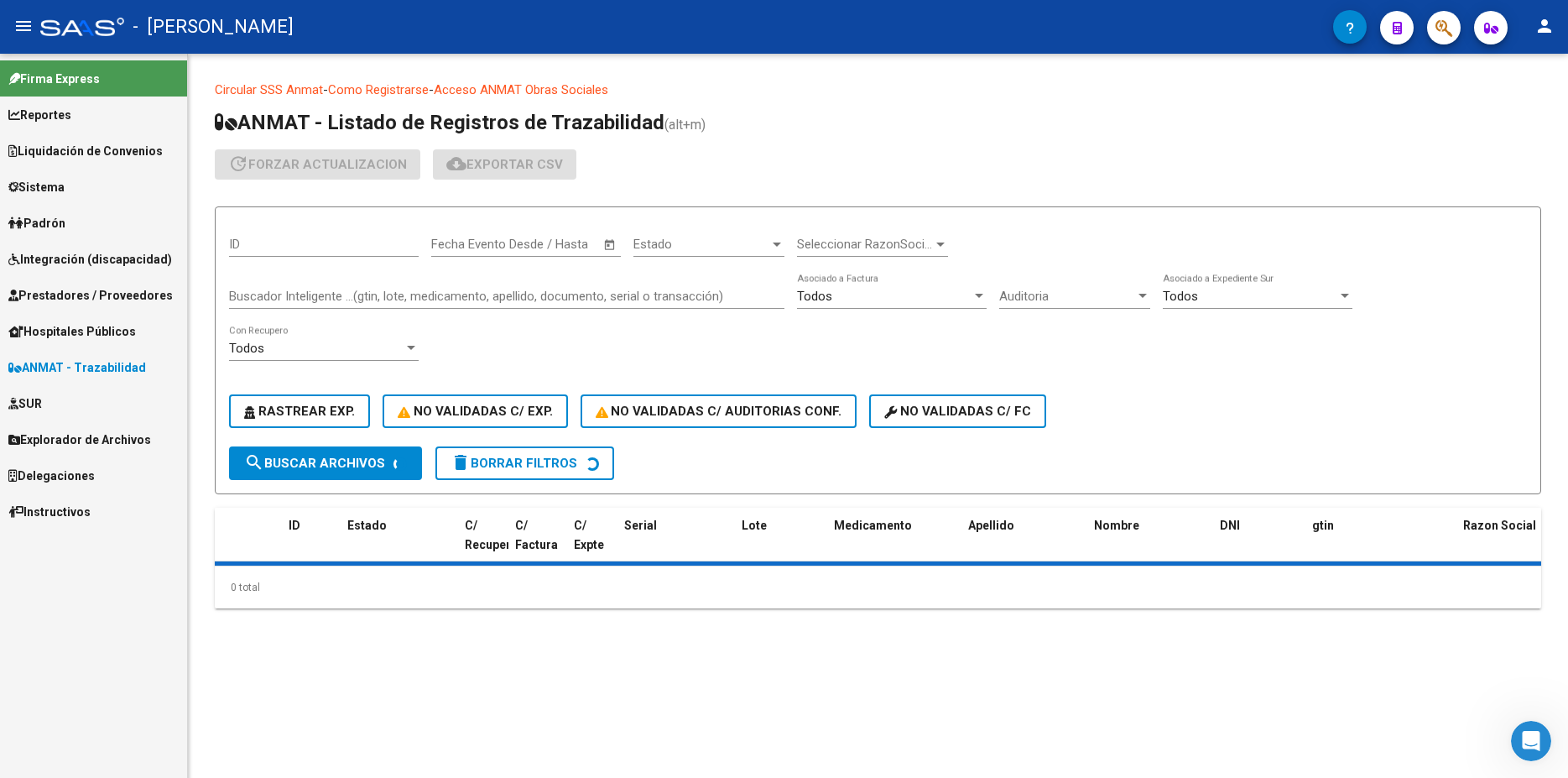 scroll, scrollTop: 0, scrollLeft: 0, axis: both 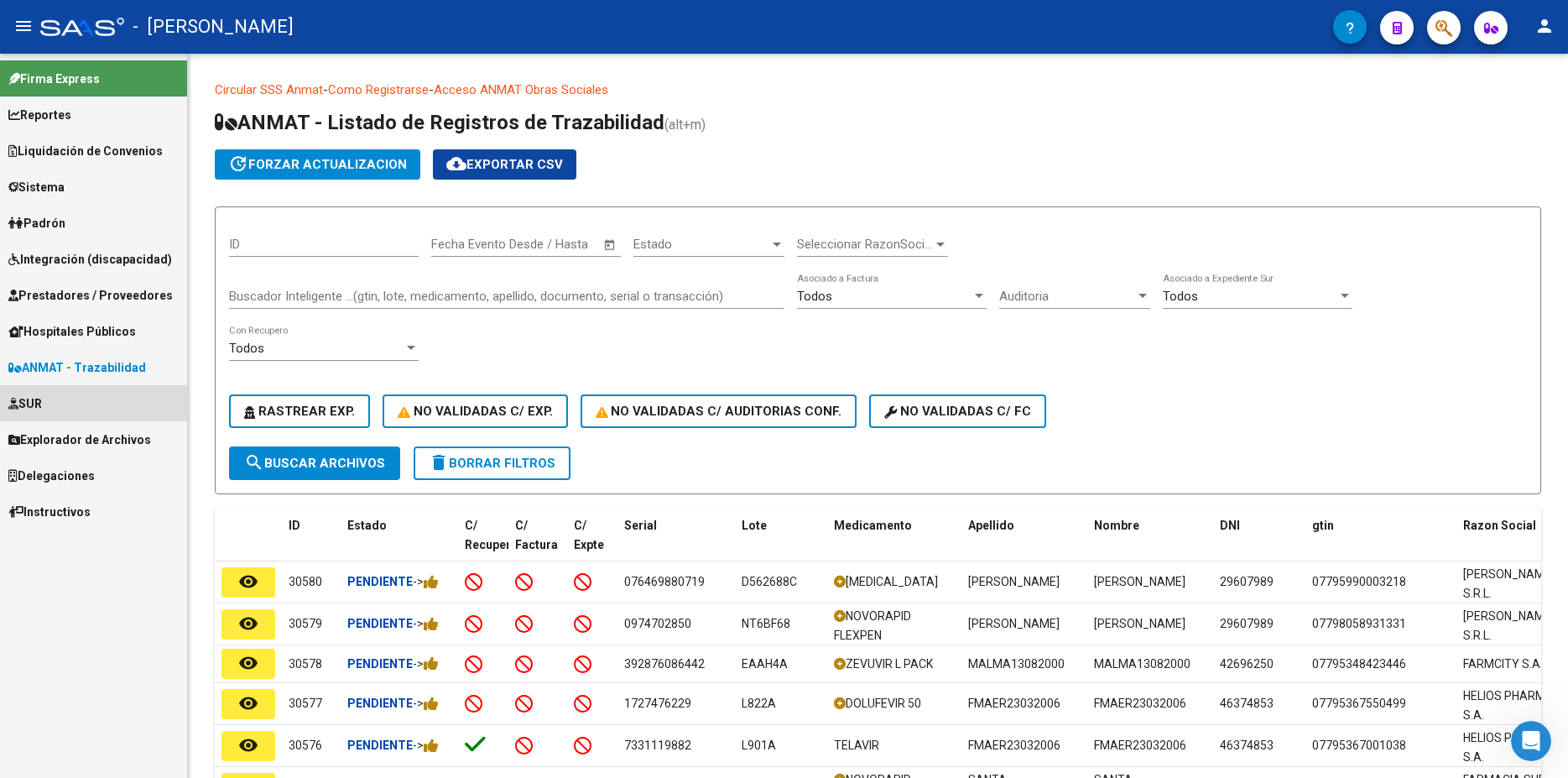 click on "SUR" at bounding box center (25, 404) 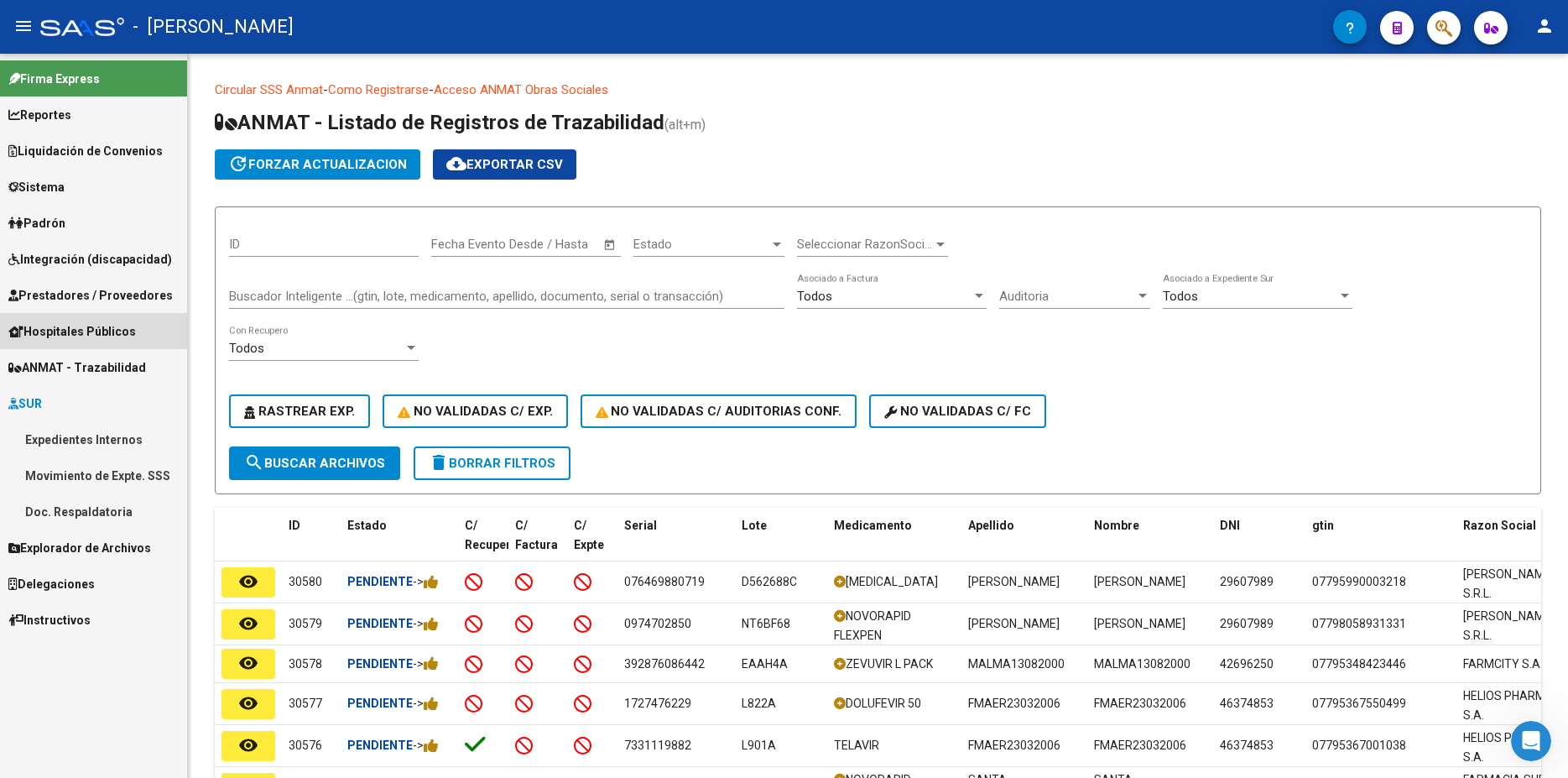 click on "Hospitales Públicos" at bounding box center (72, 332) 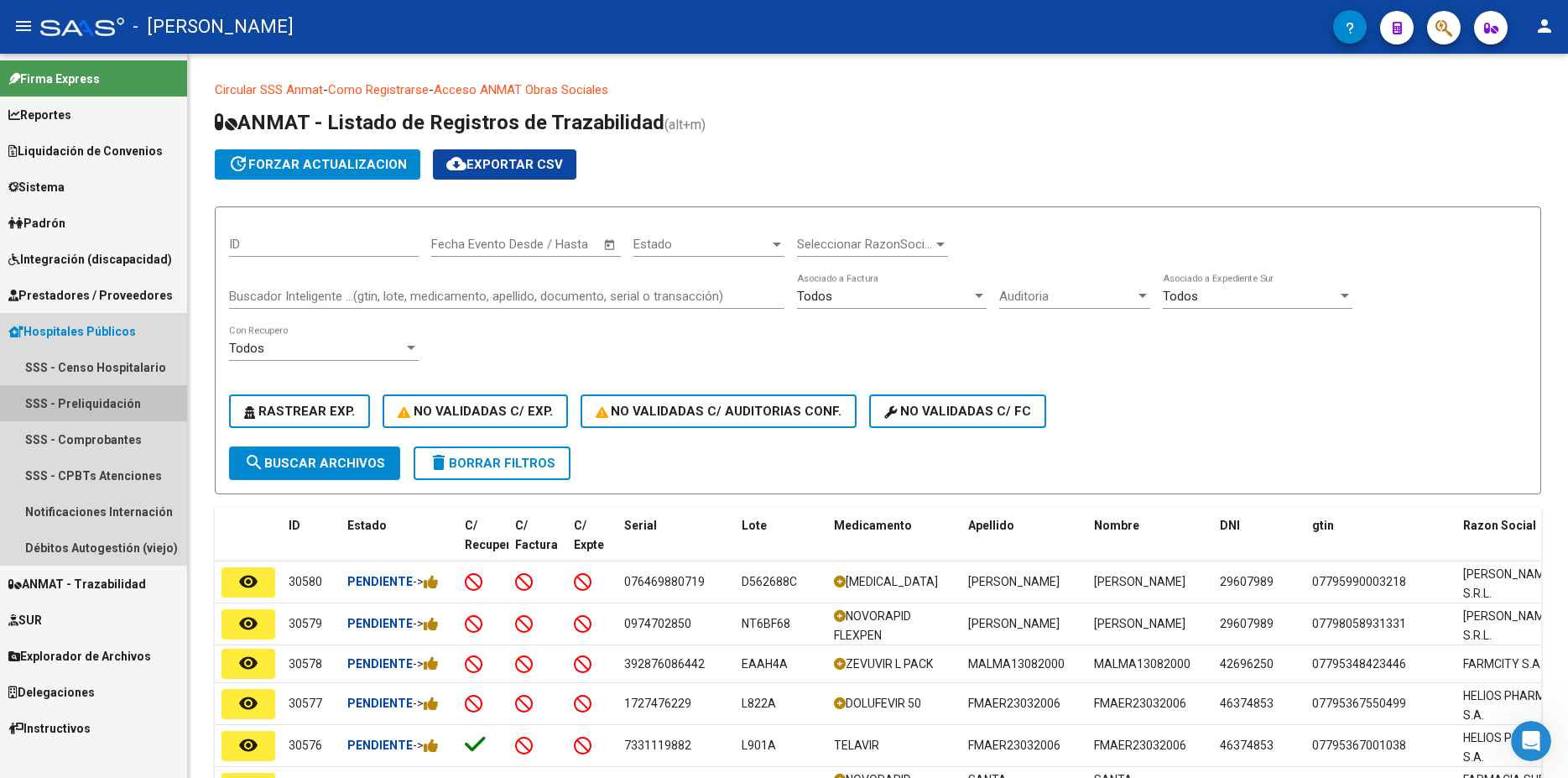 click on "SSS - Preliquidación" at bounding box center [93, 403] 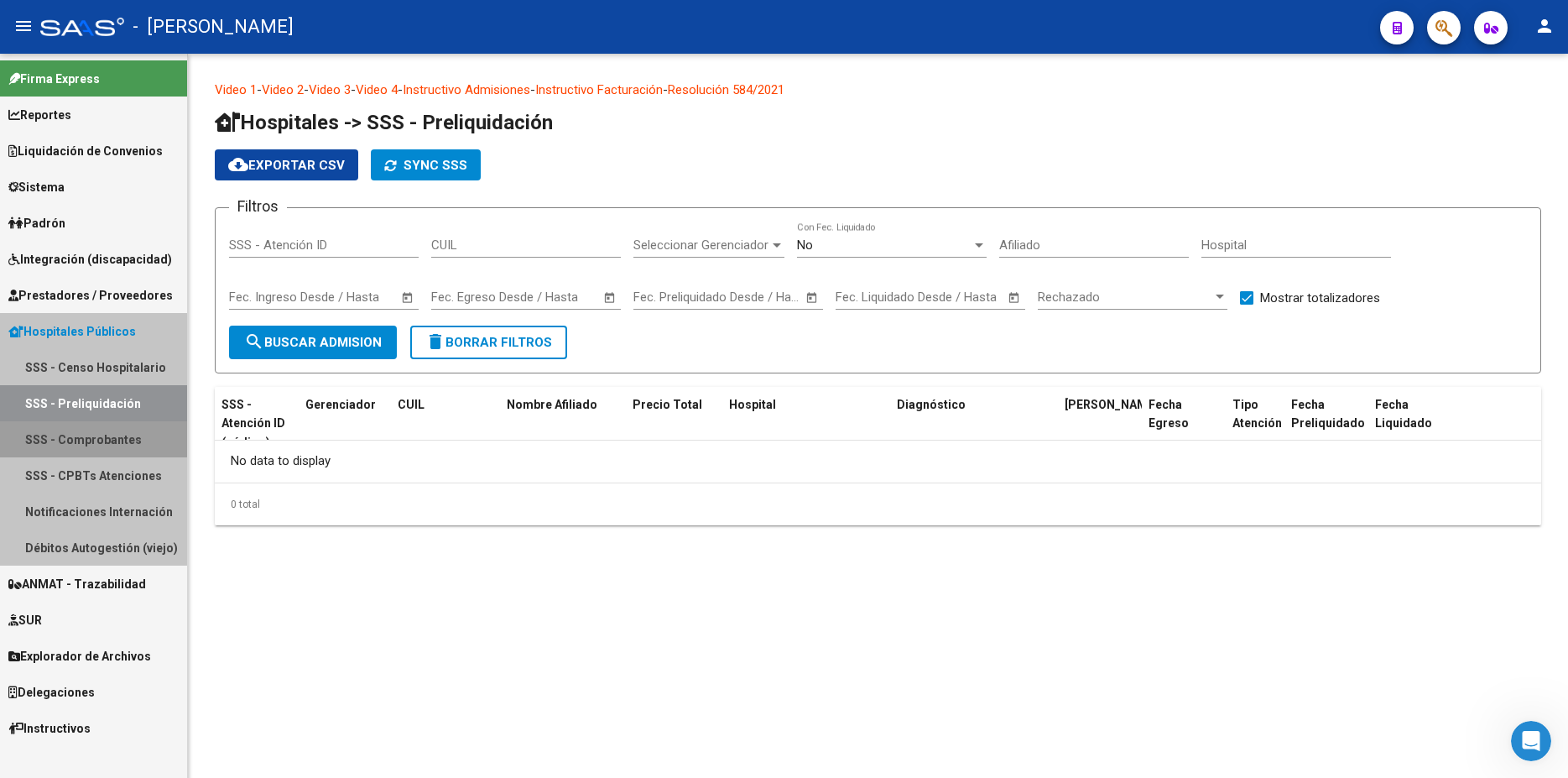click on "SSS - Comprobantes" at bounding box center [93, 439] 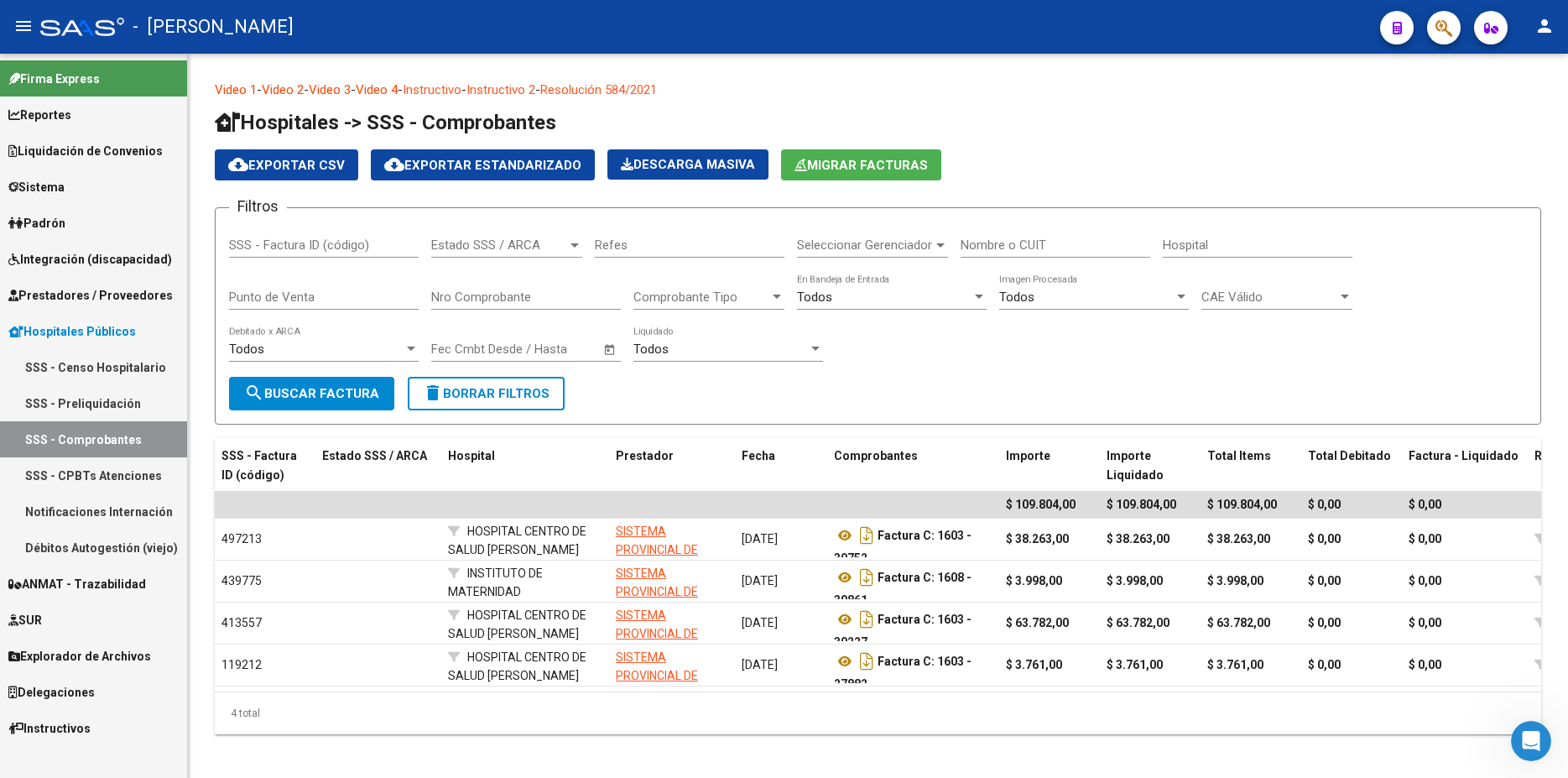 click on "person" 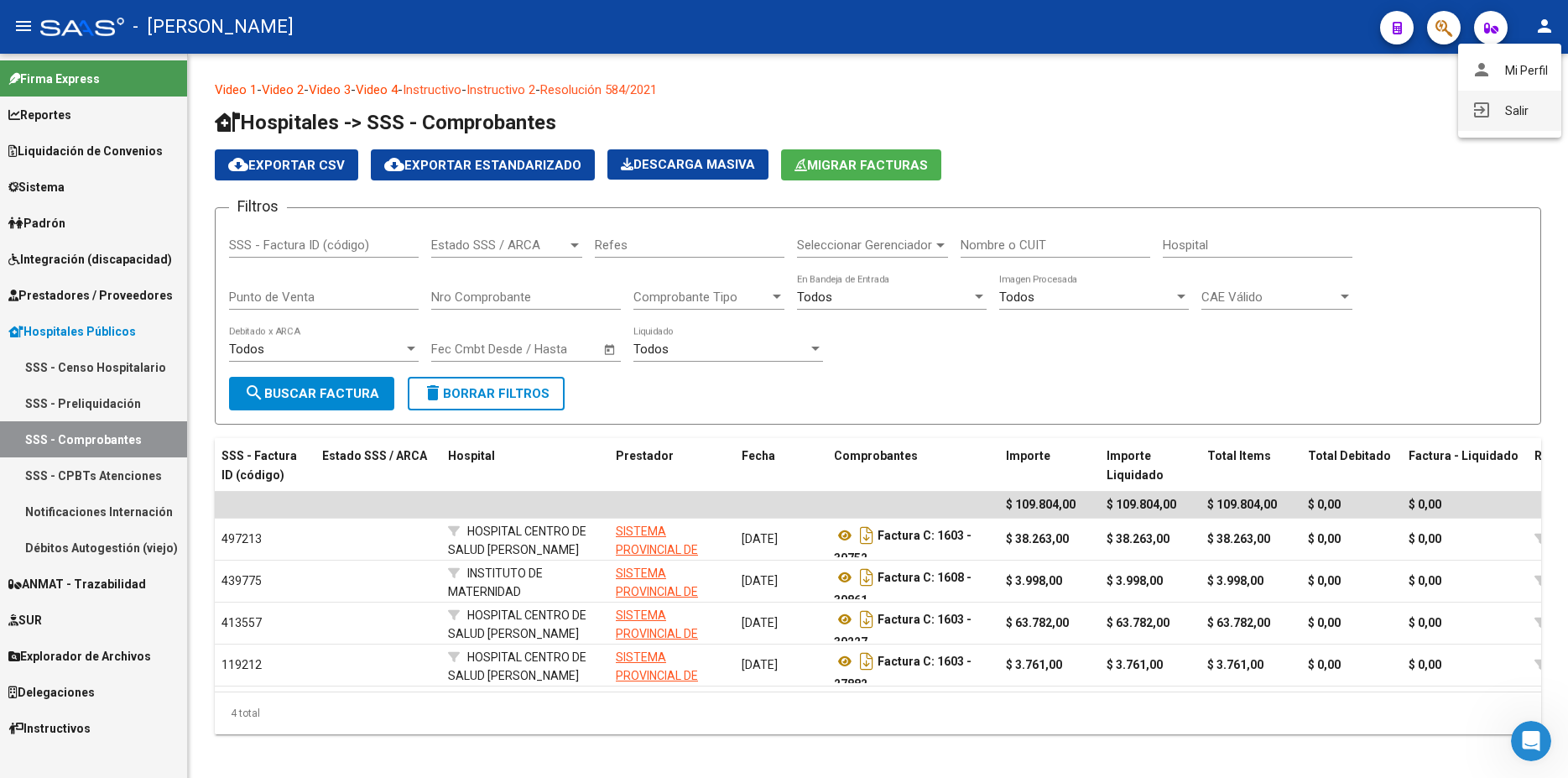click on "exit_to_app  Salir" at bounding box center [1509, 111] 